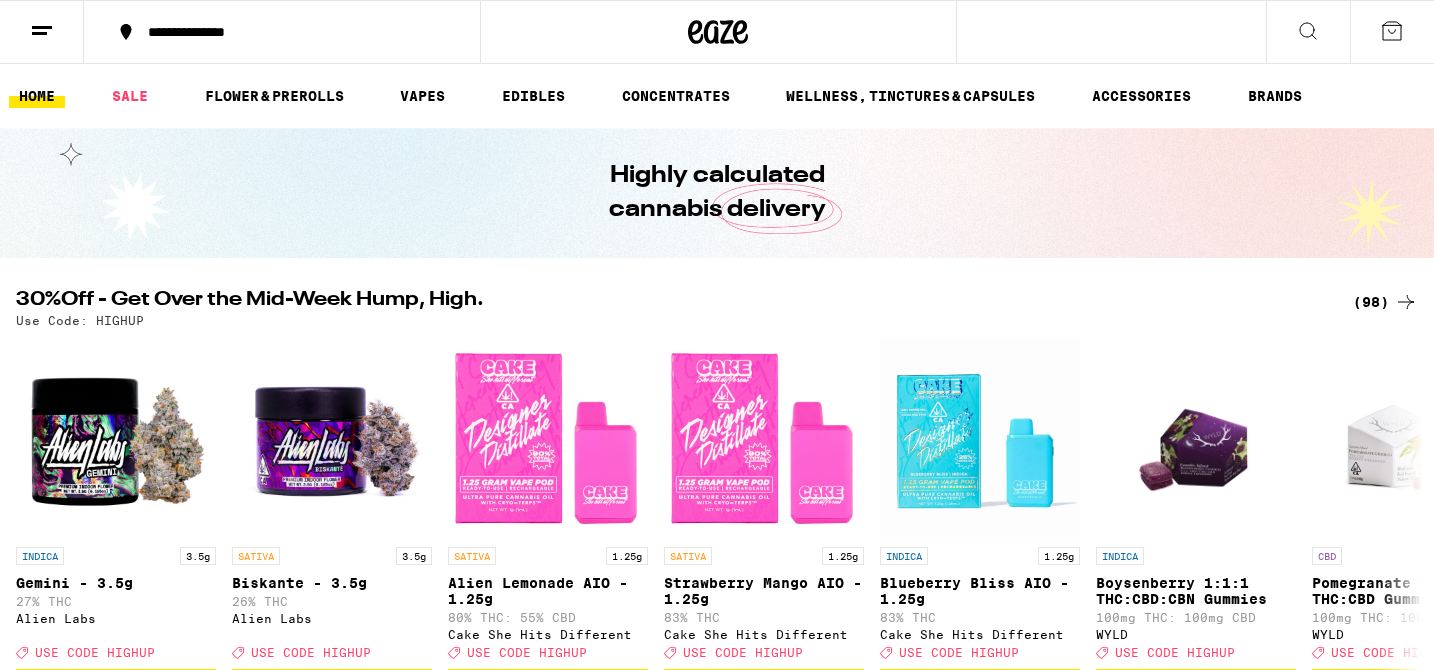 scroll, scrollTop: 0, scrollLeft: 0, axis: both 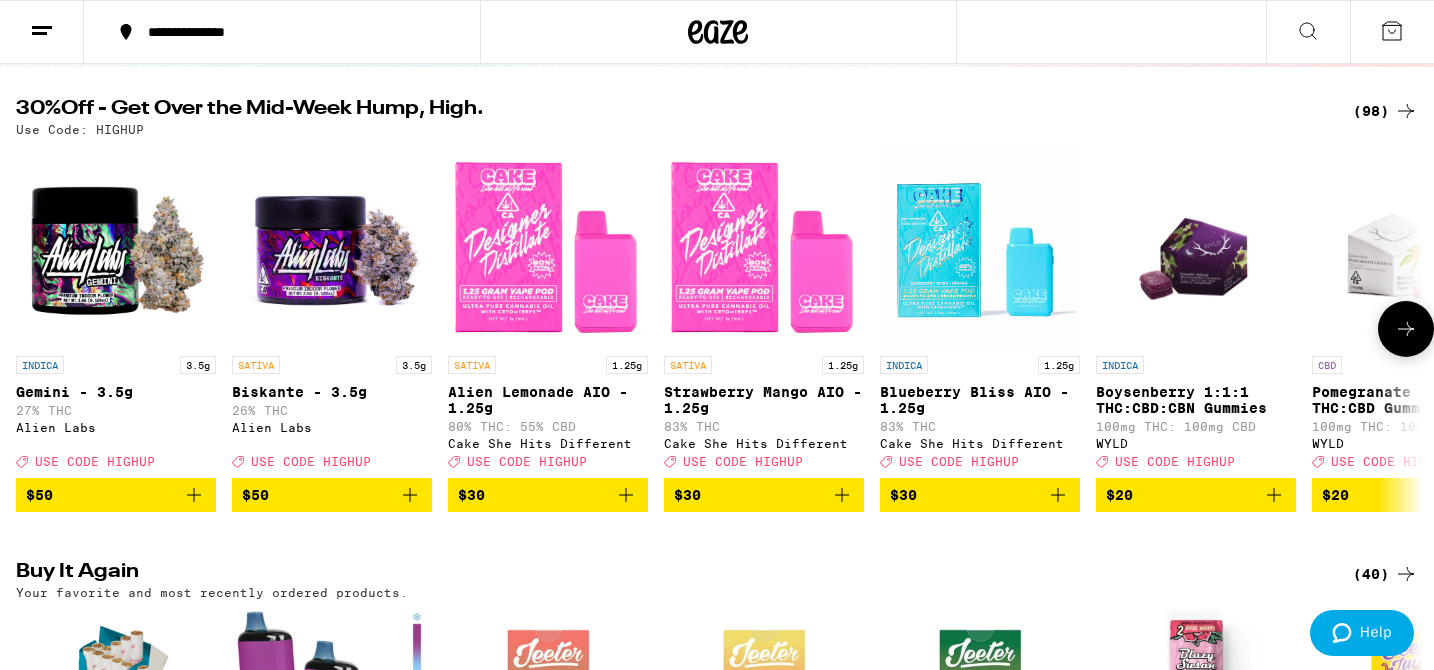 click 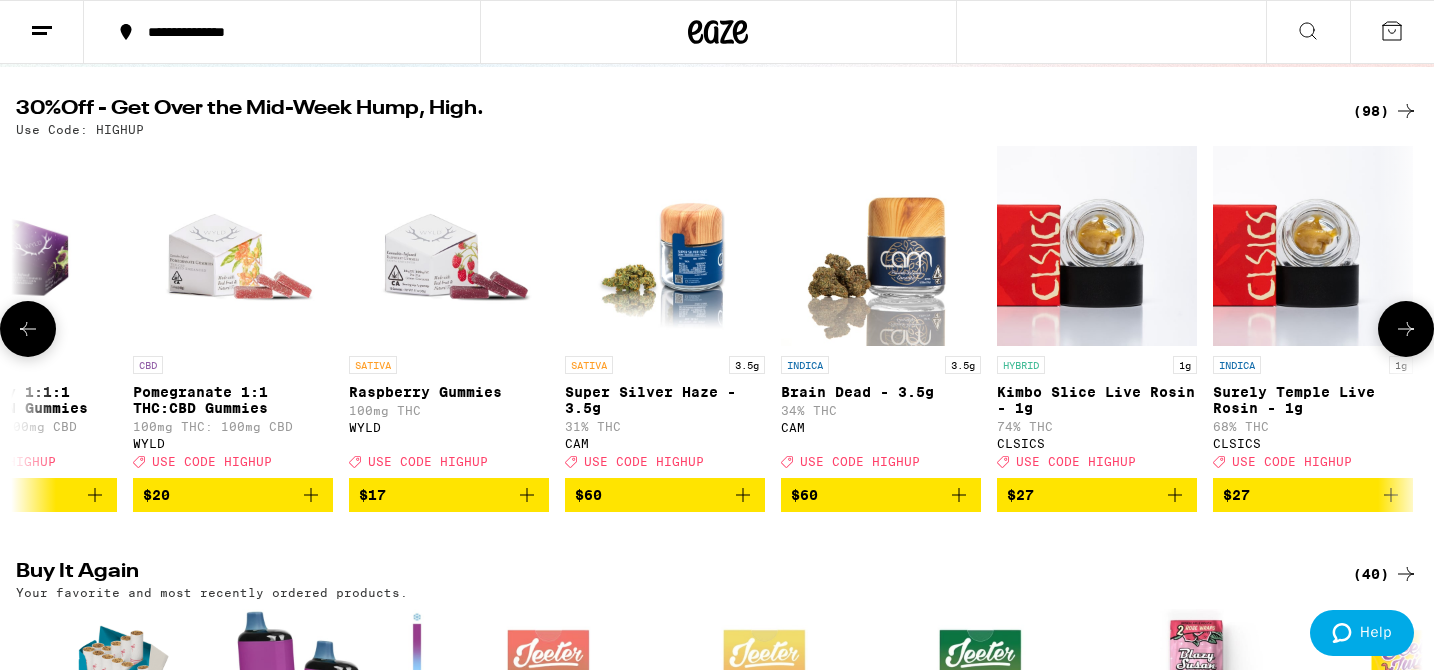 scroll, scrollTop: 0, scrollLeft: 1184, axis: horizontal 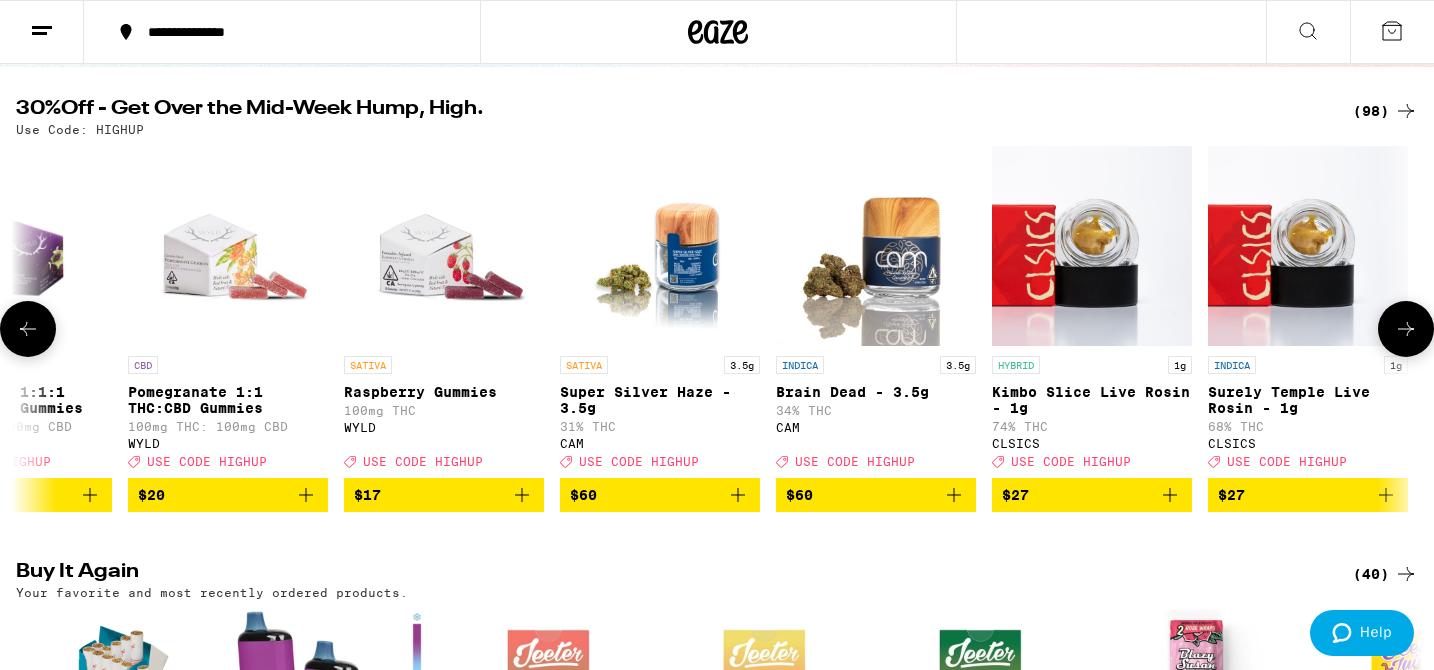 click 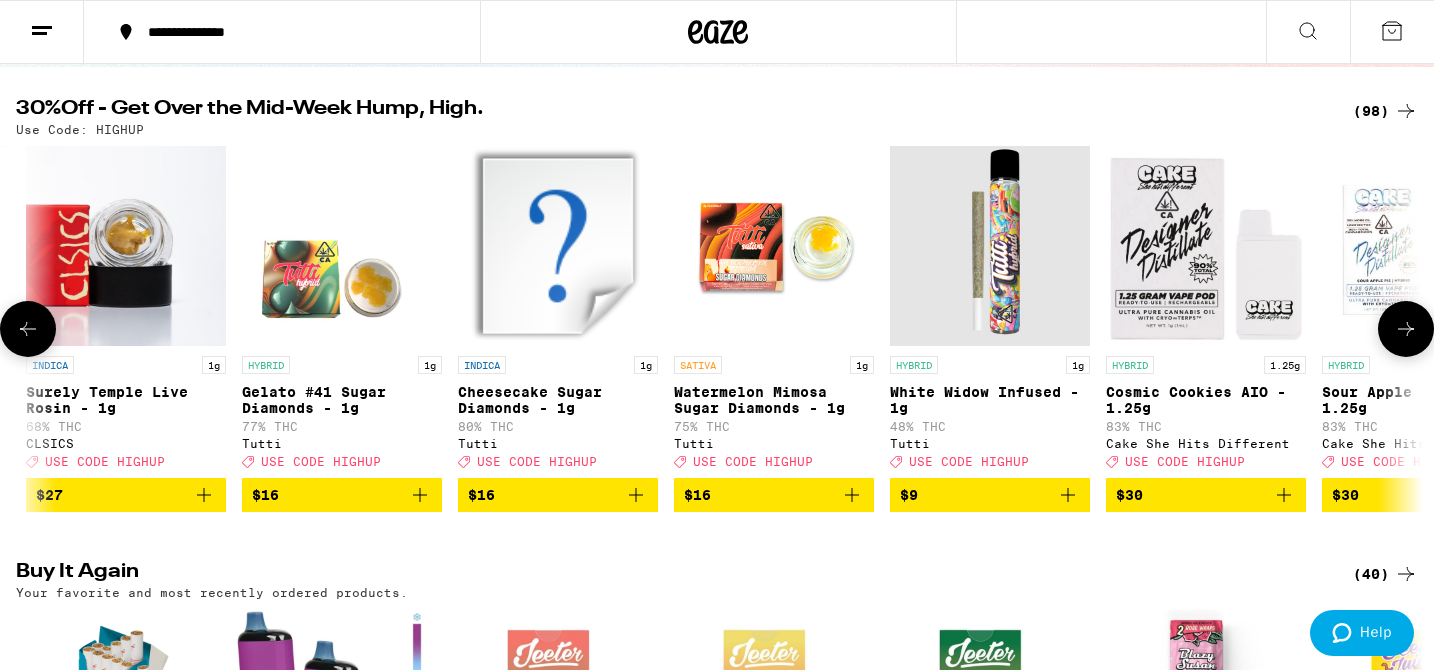 scroll, scrollTop: 0, scrollLeft: 2368, axis: horizontal 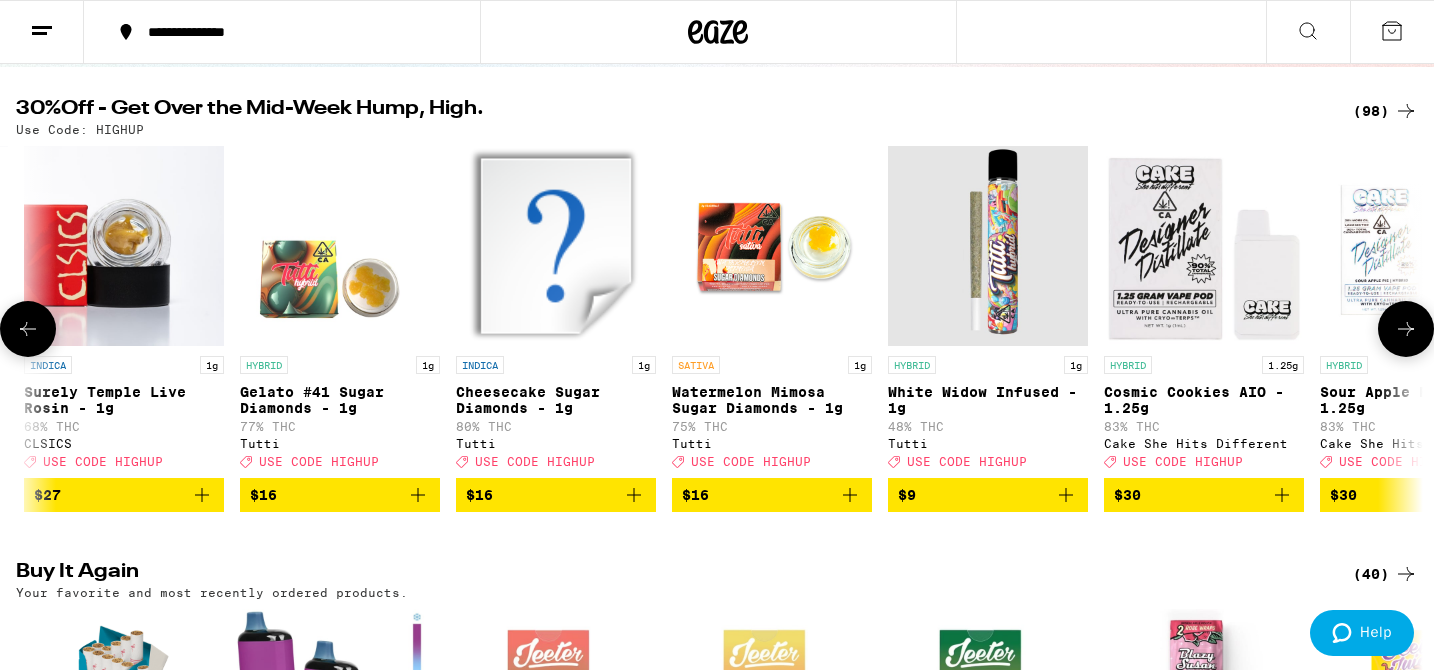 click 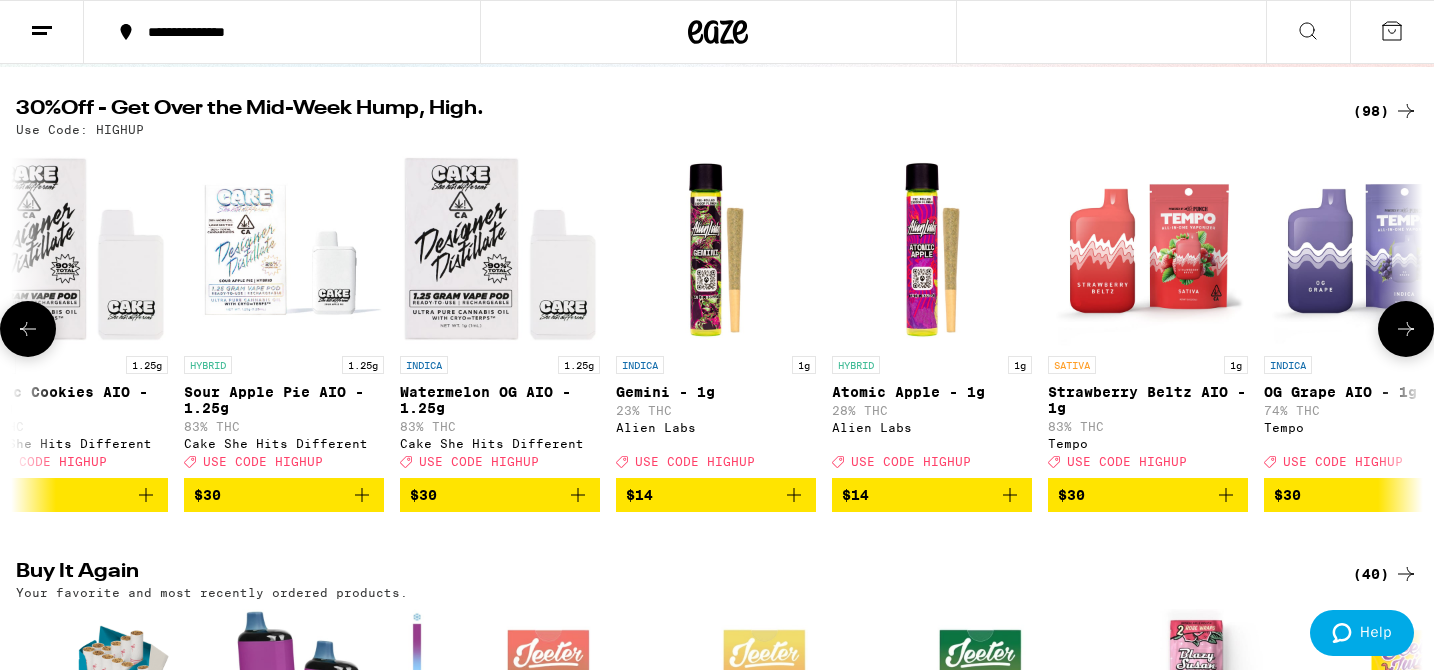 scroll, scrollTop: 0, scrollLeft: 3552, axis: horizontal 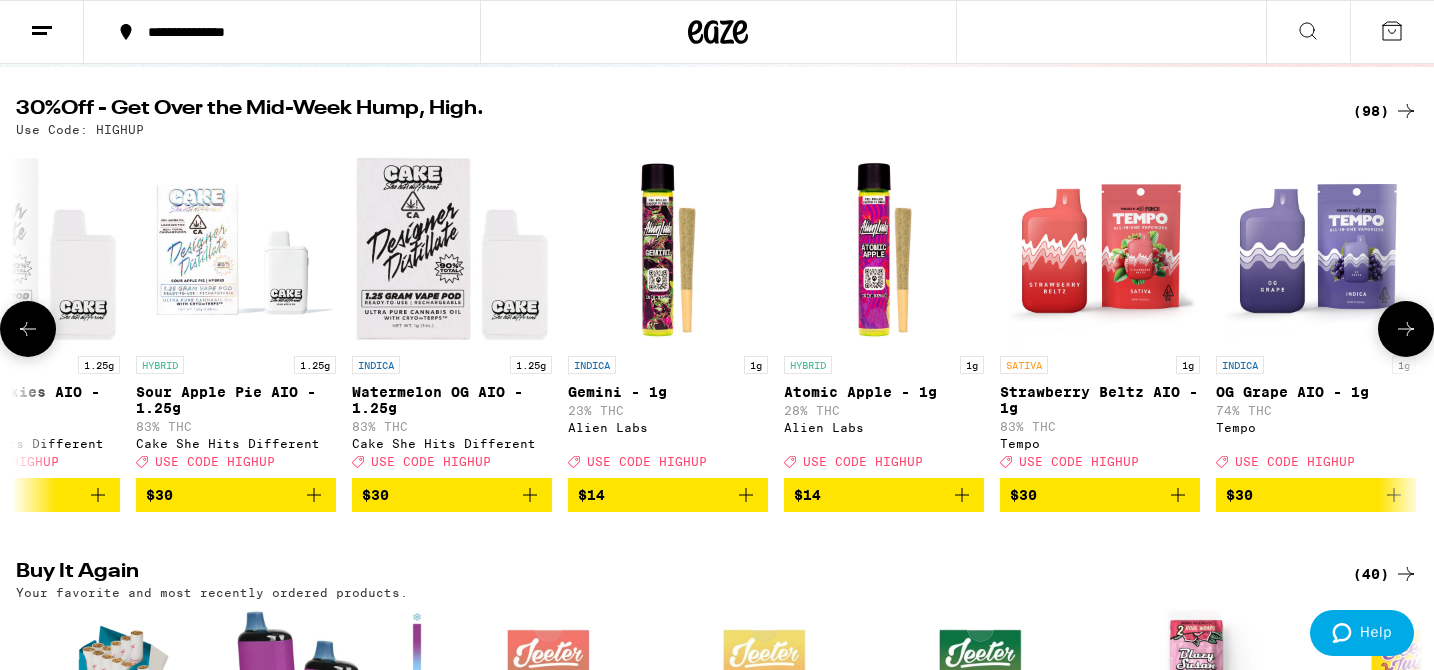 click 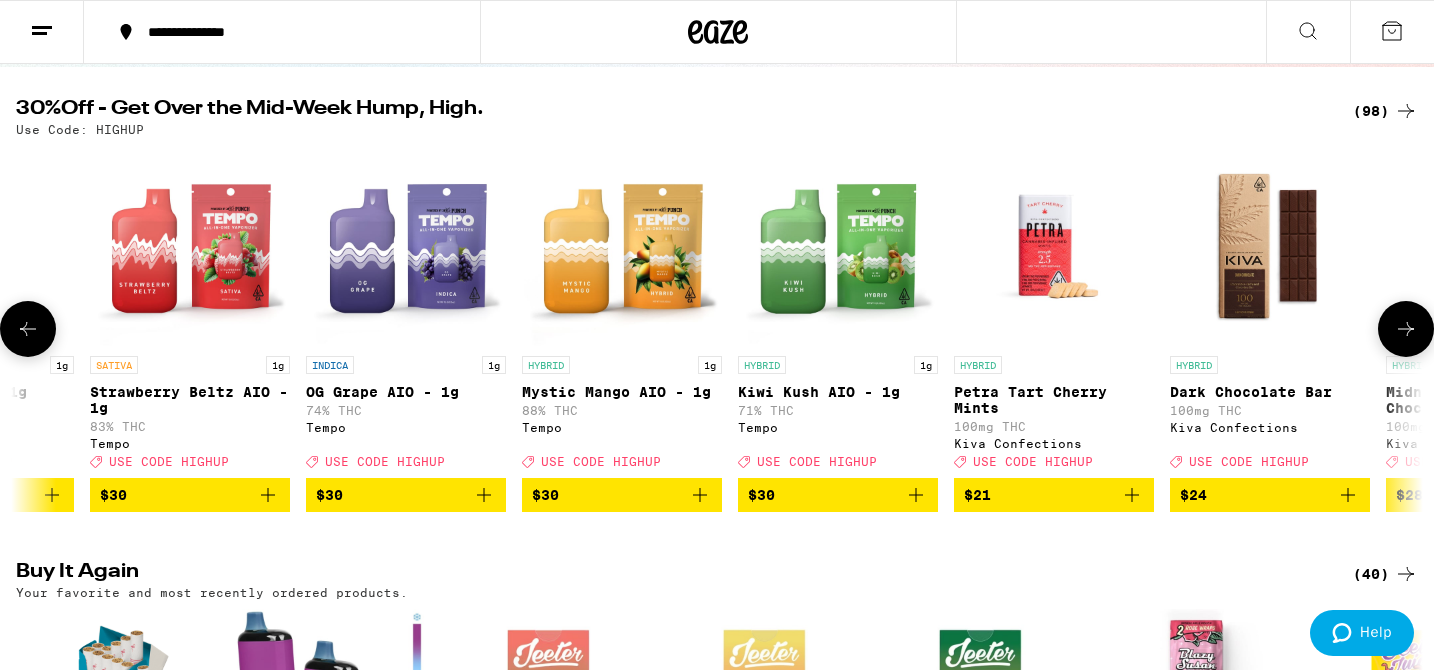 scroll, scrollTop: 0, scrollLeft: 4736, axis: horizontal 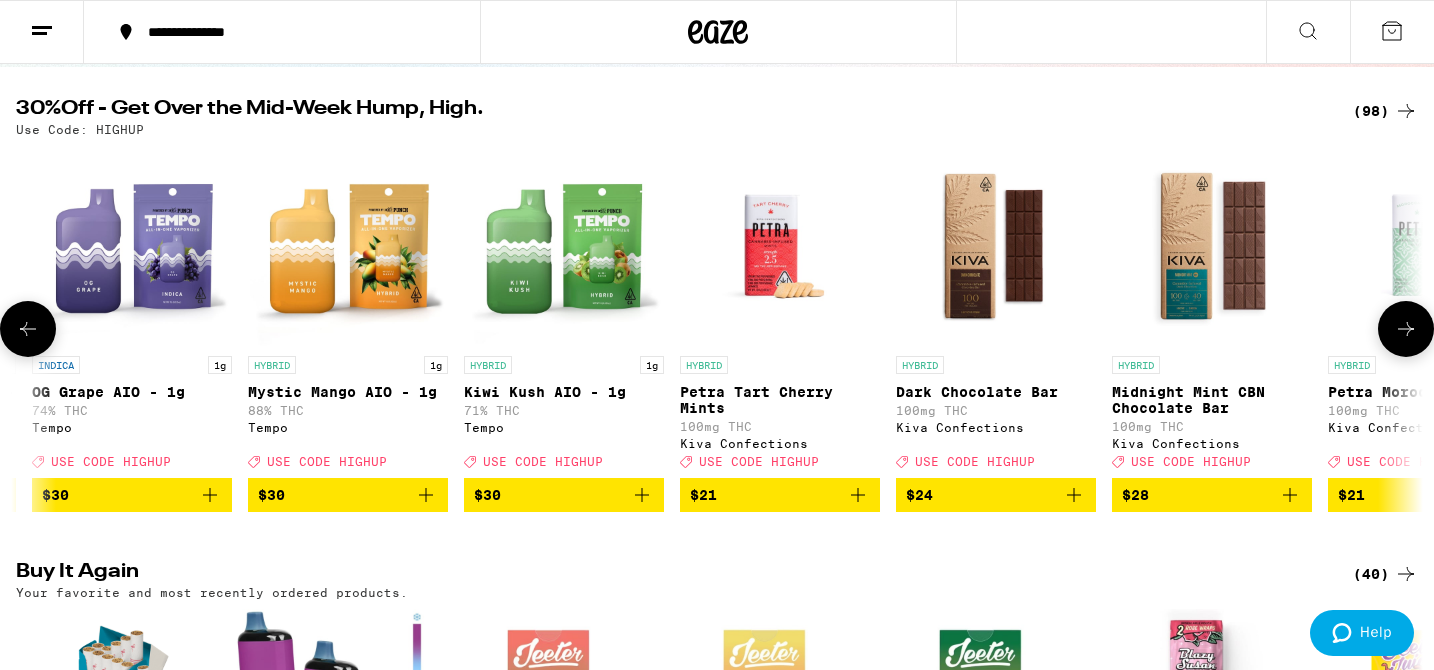 click 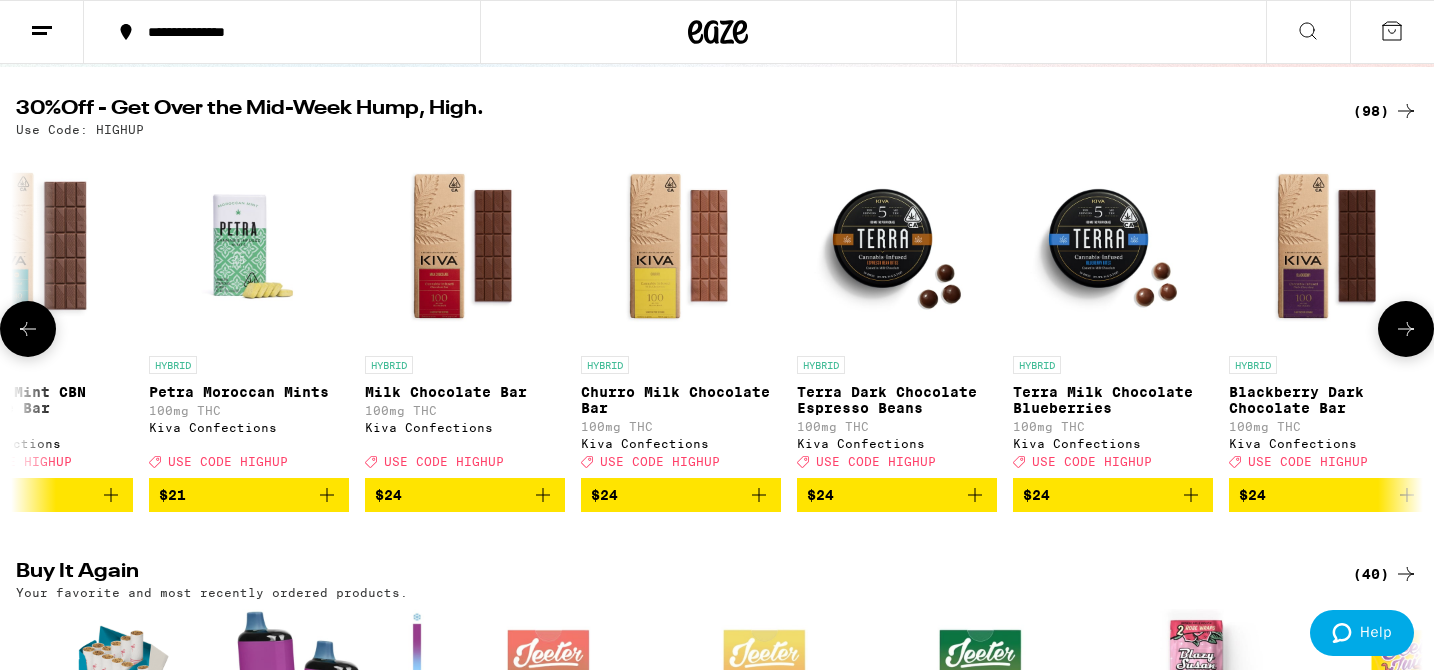 scroll, scrollTop: 0, scrollLeft: 5920, axis: horizontal 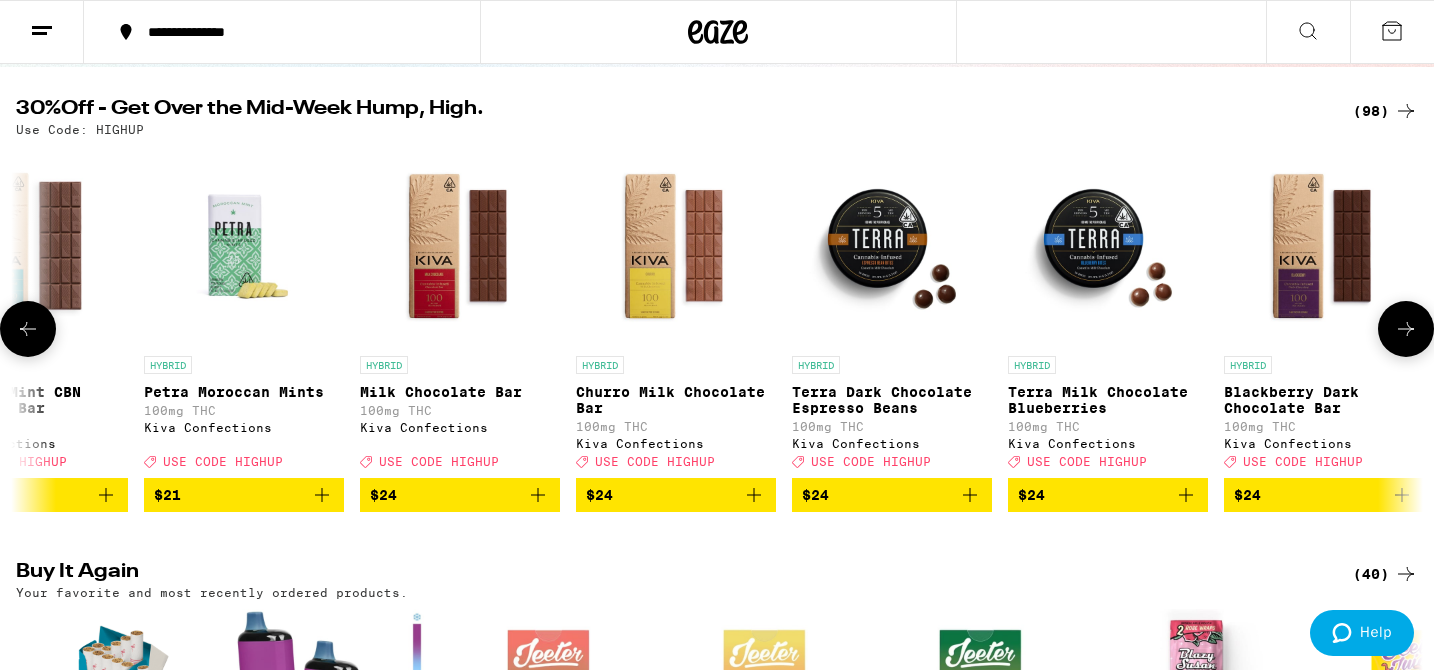 click 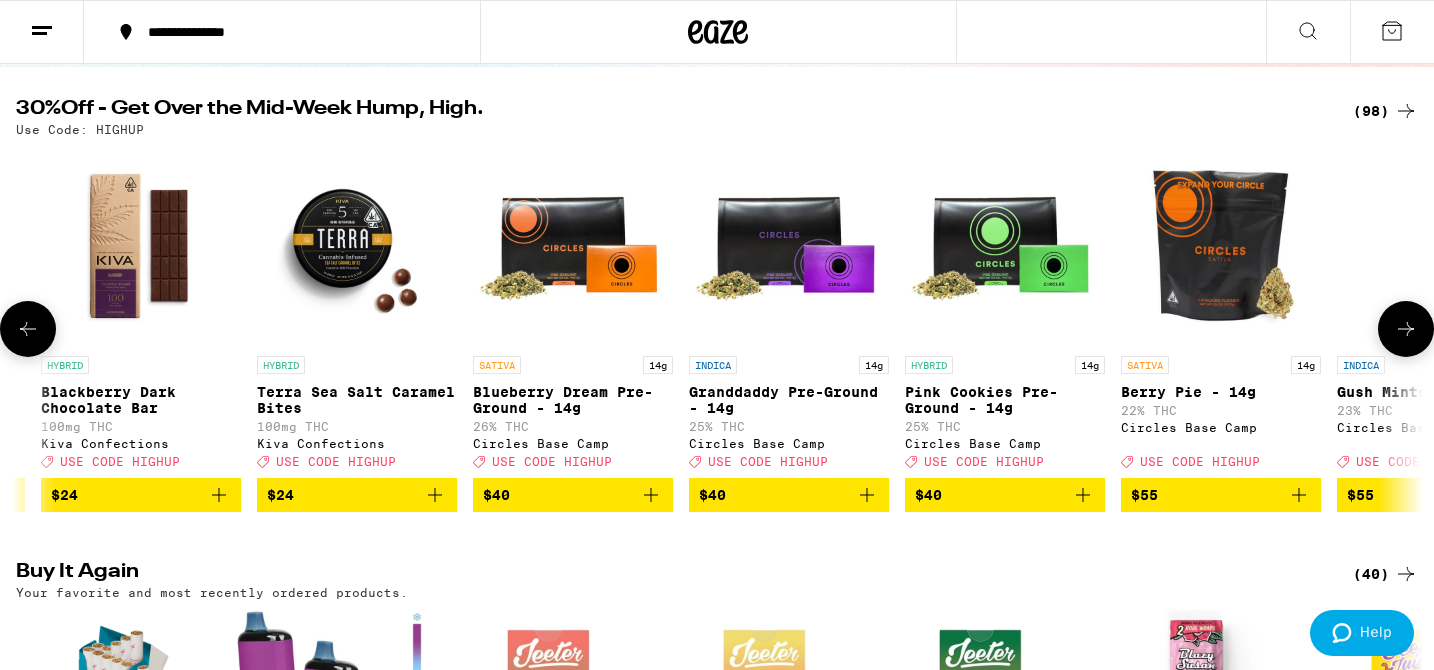 scroll, scrollTop: 0, scrollLeft: 7104, axis: horizontal 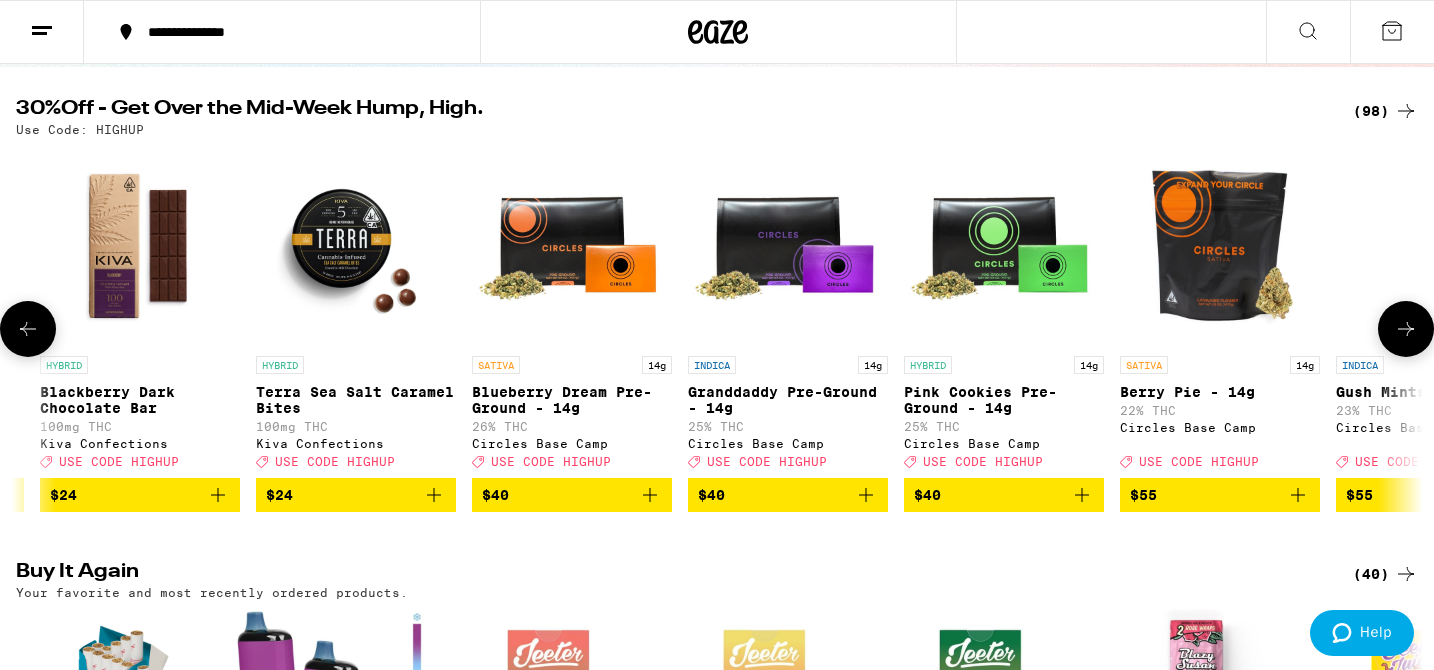 click 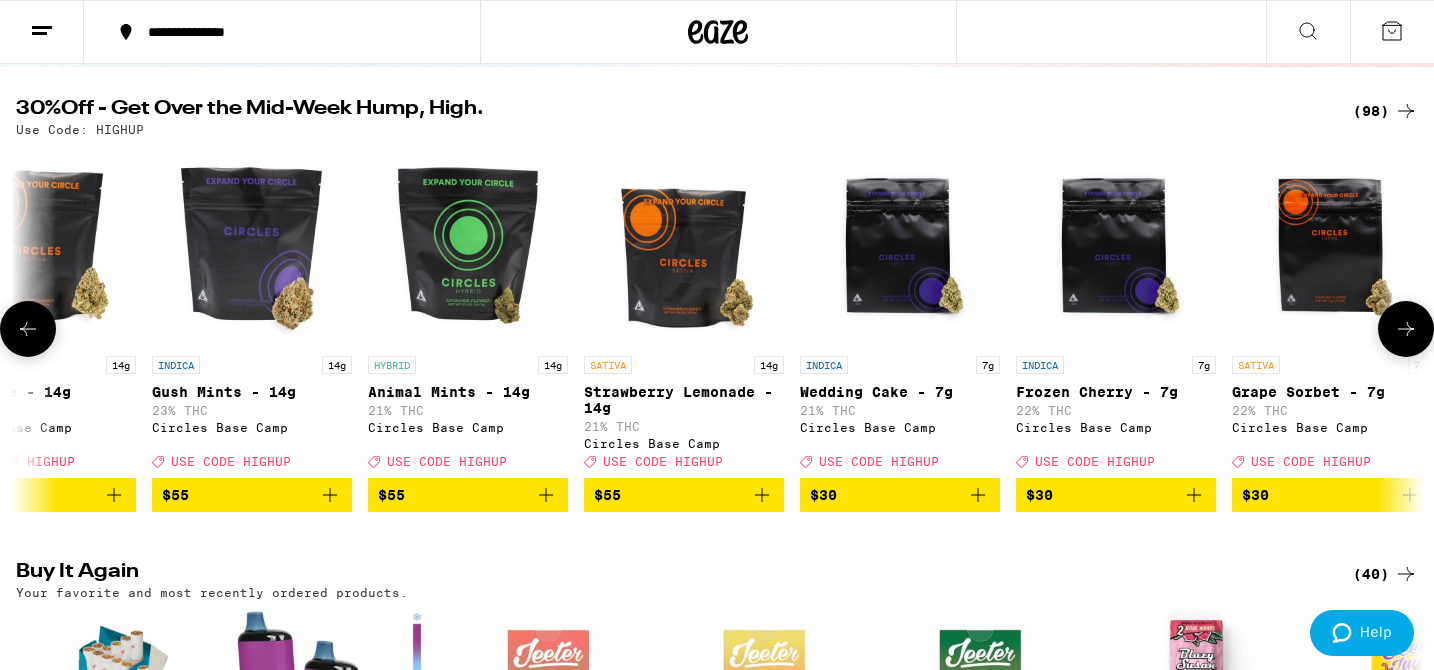 click 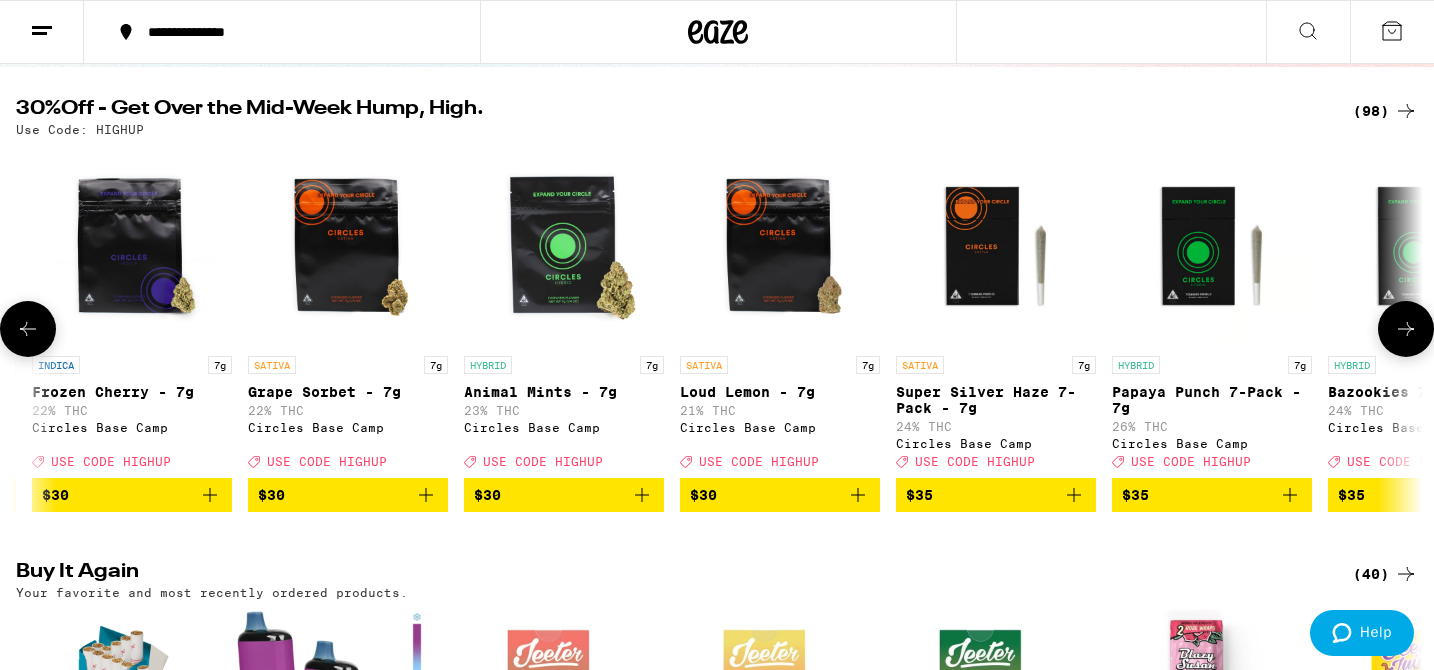scroll, scrollTop: 0, scrollLeft: 9472, axis: horizontal 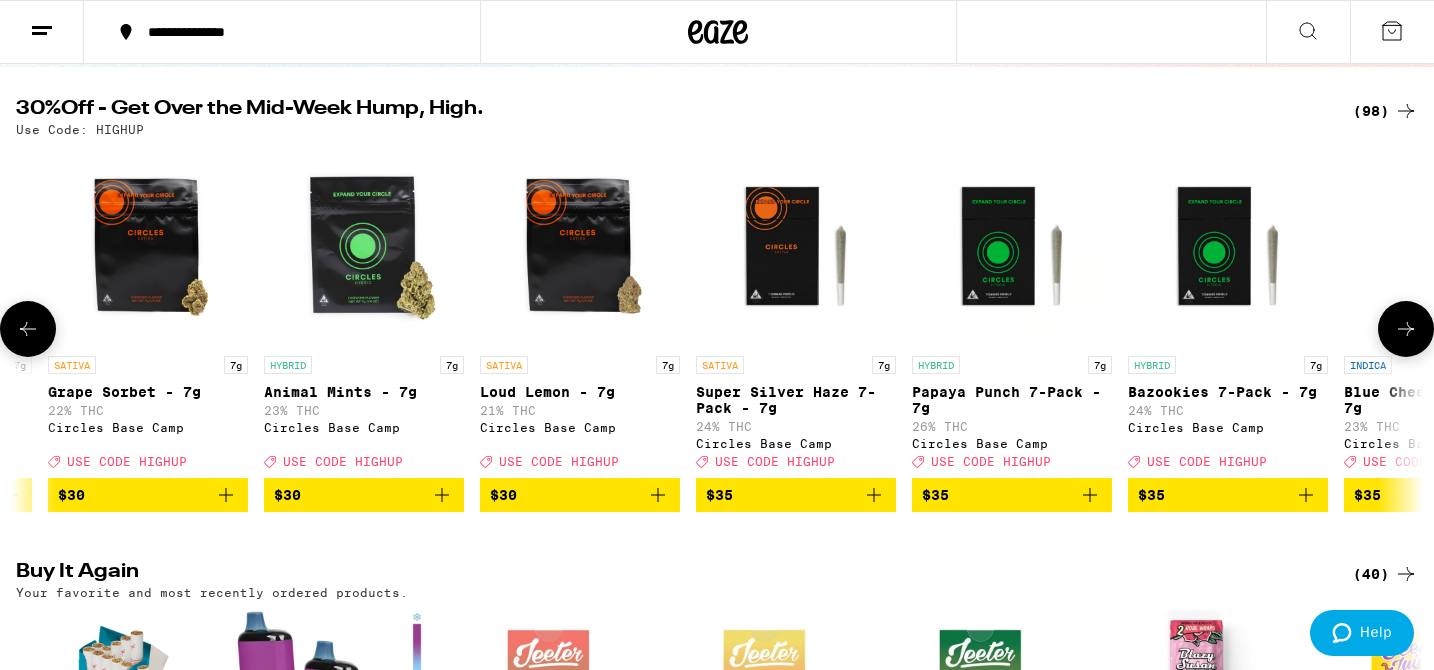 click 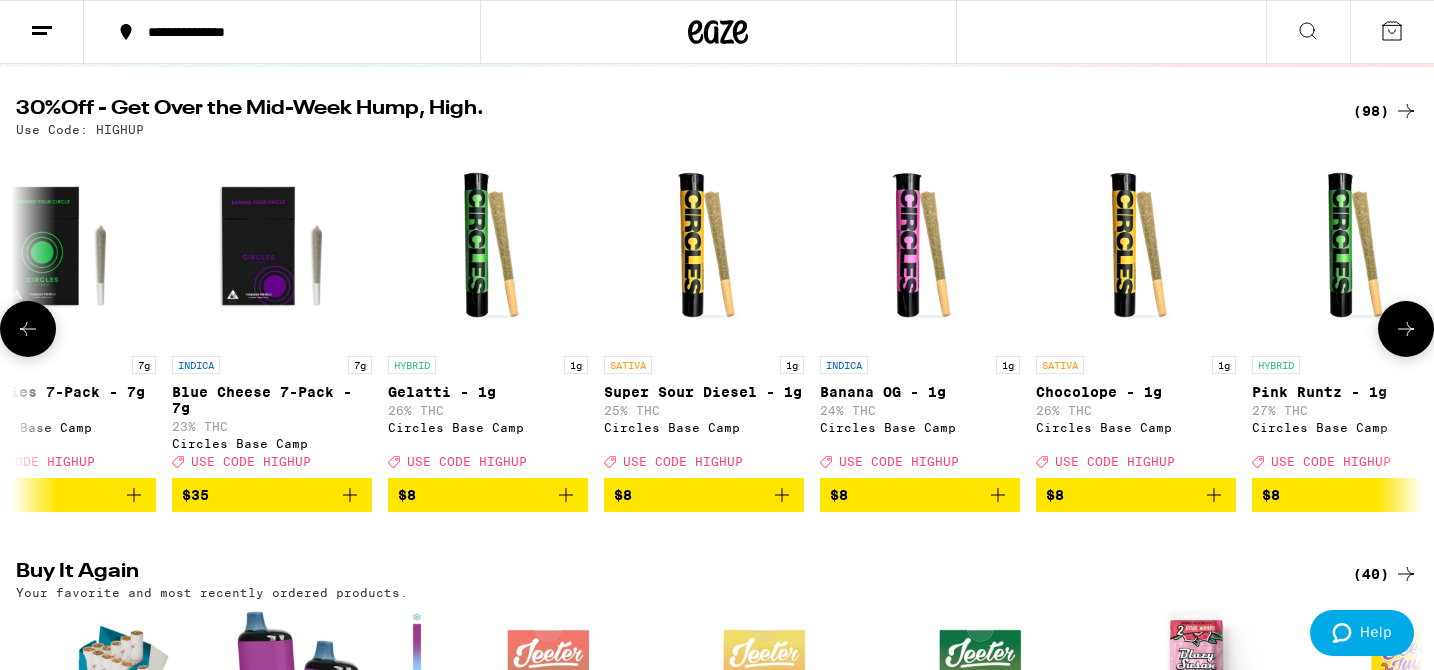 scroll, scrollTop: 0, scrollLeft: 10656, axis: horizontal 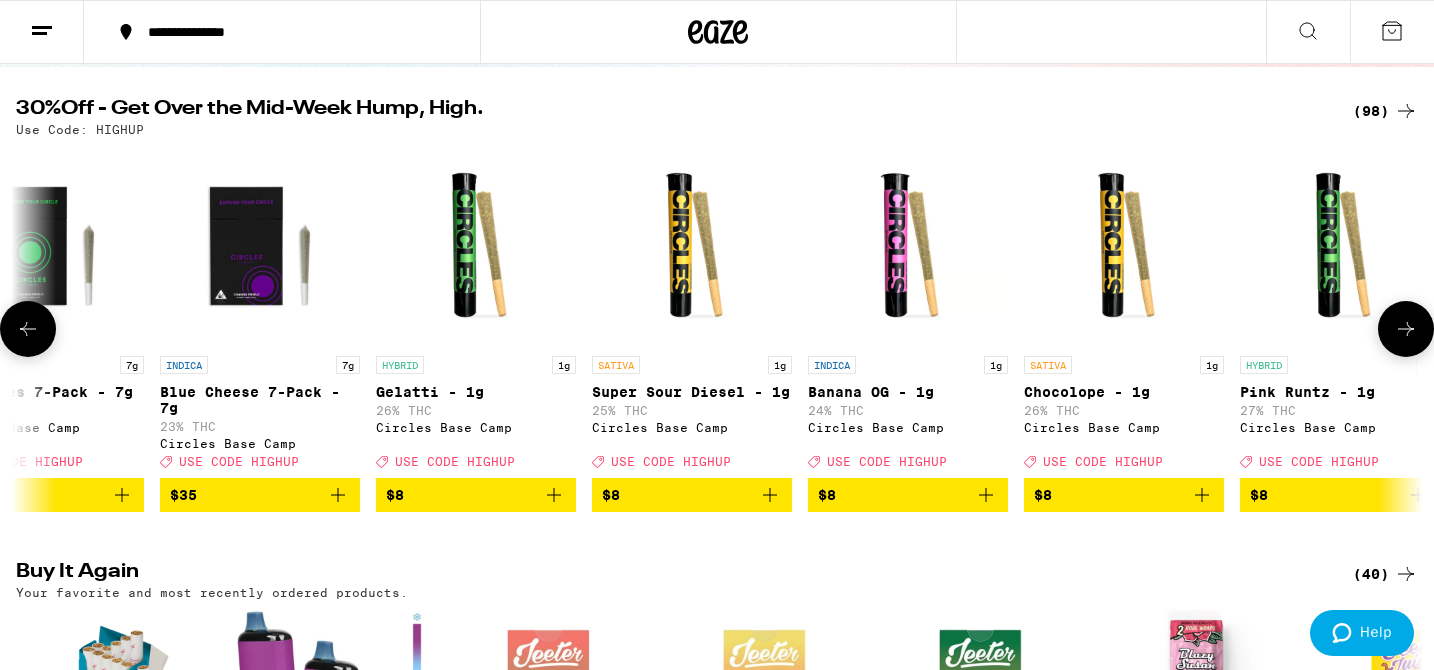 click 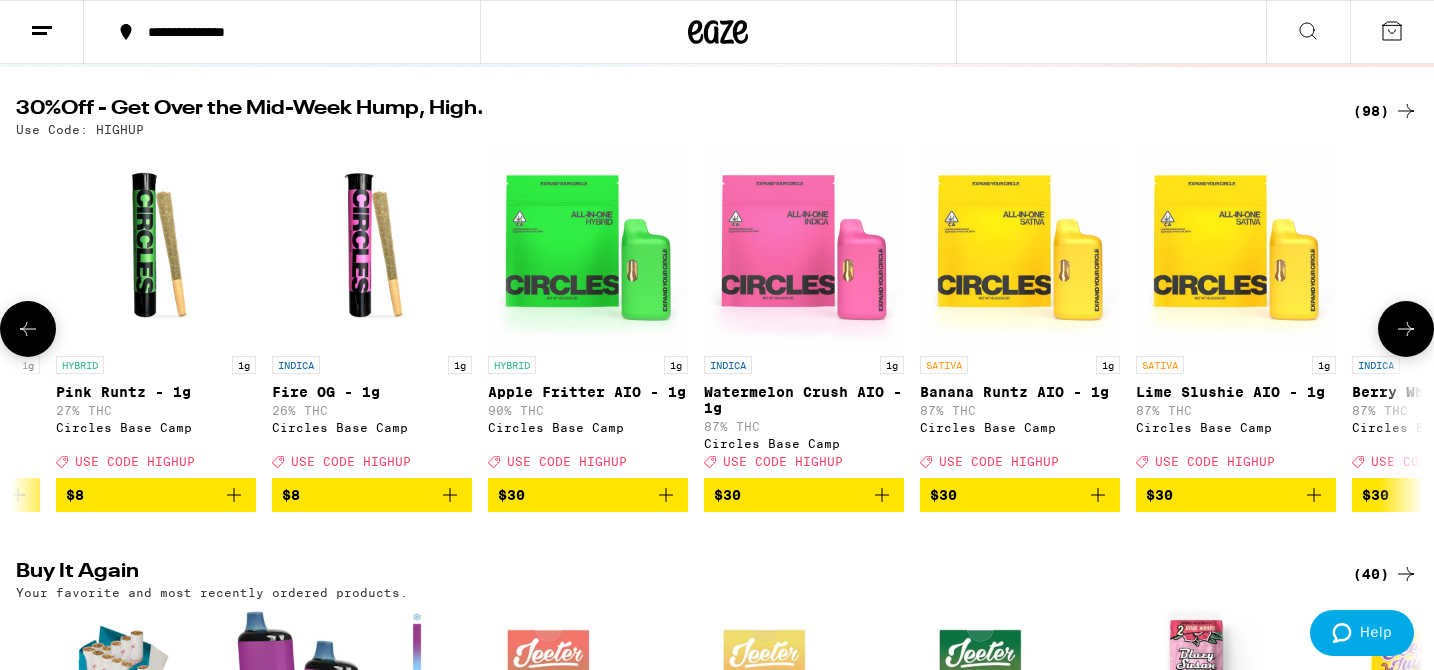click 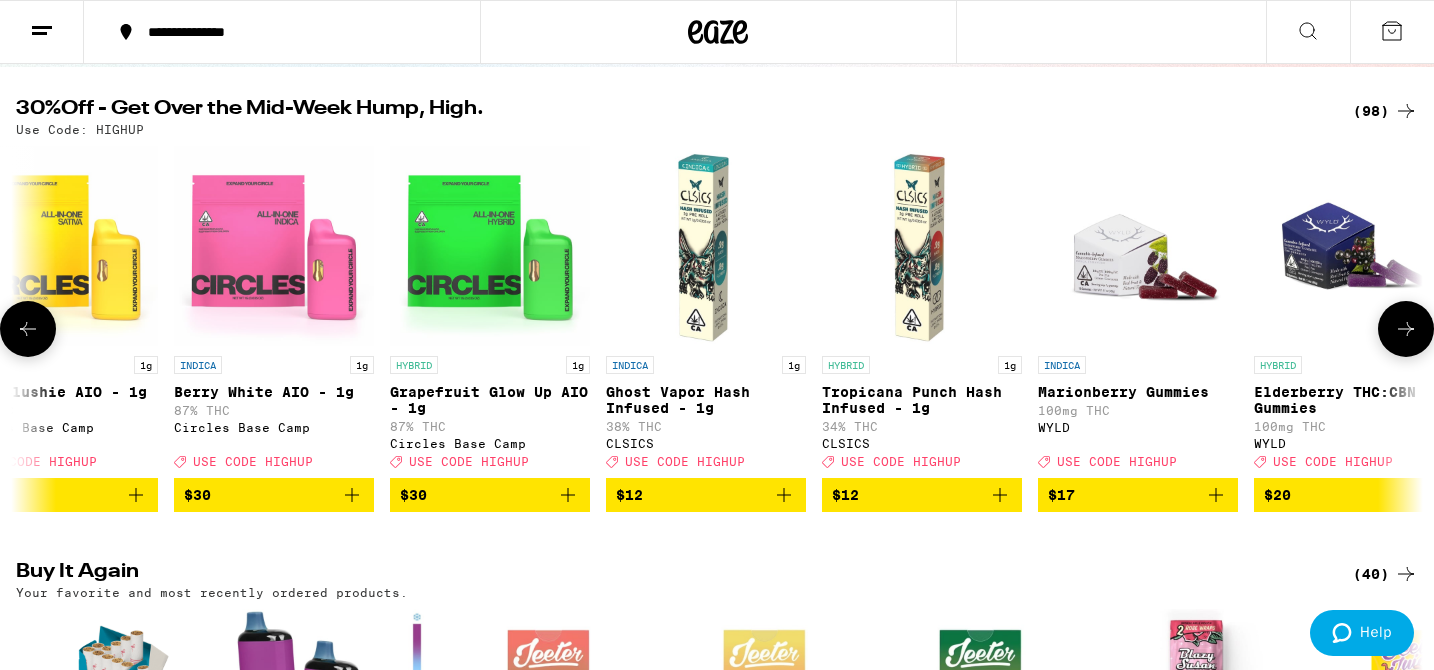 scroll, scrollTop: 0, scrollLeft: 13024, axis: horizontal 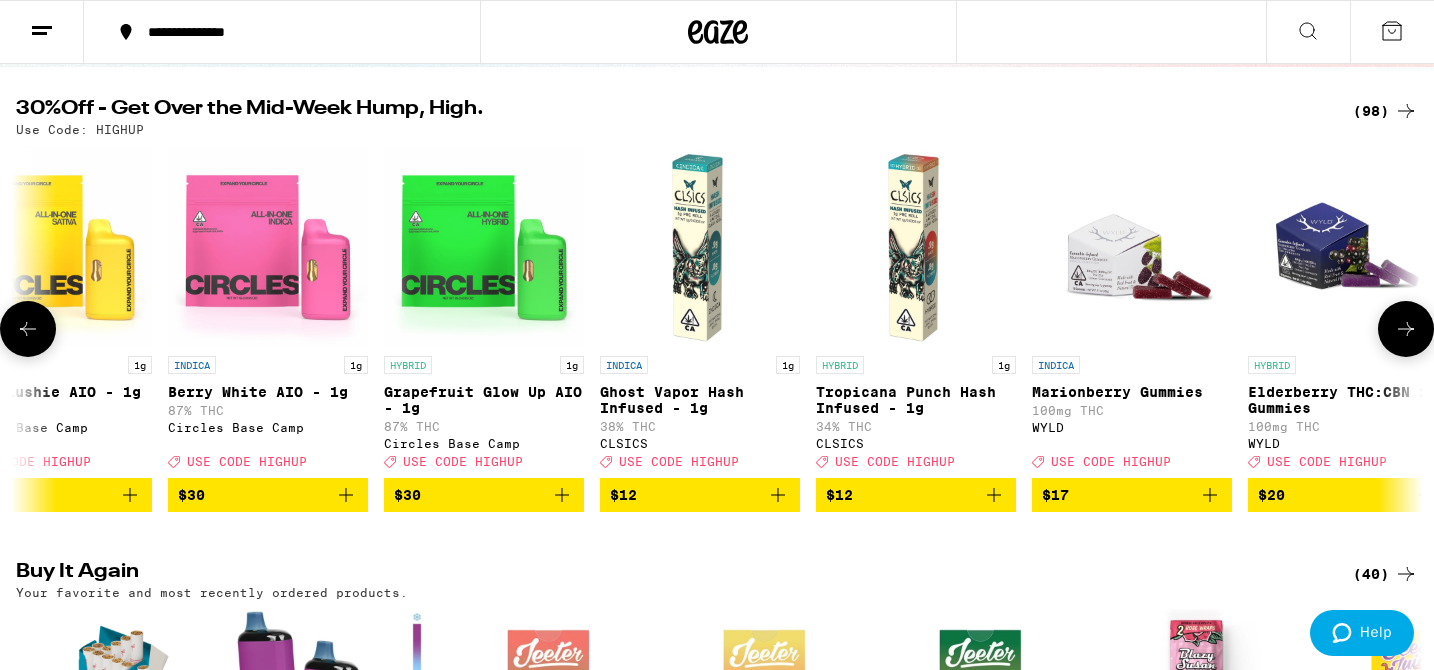 click 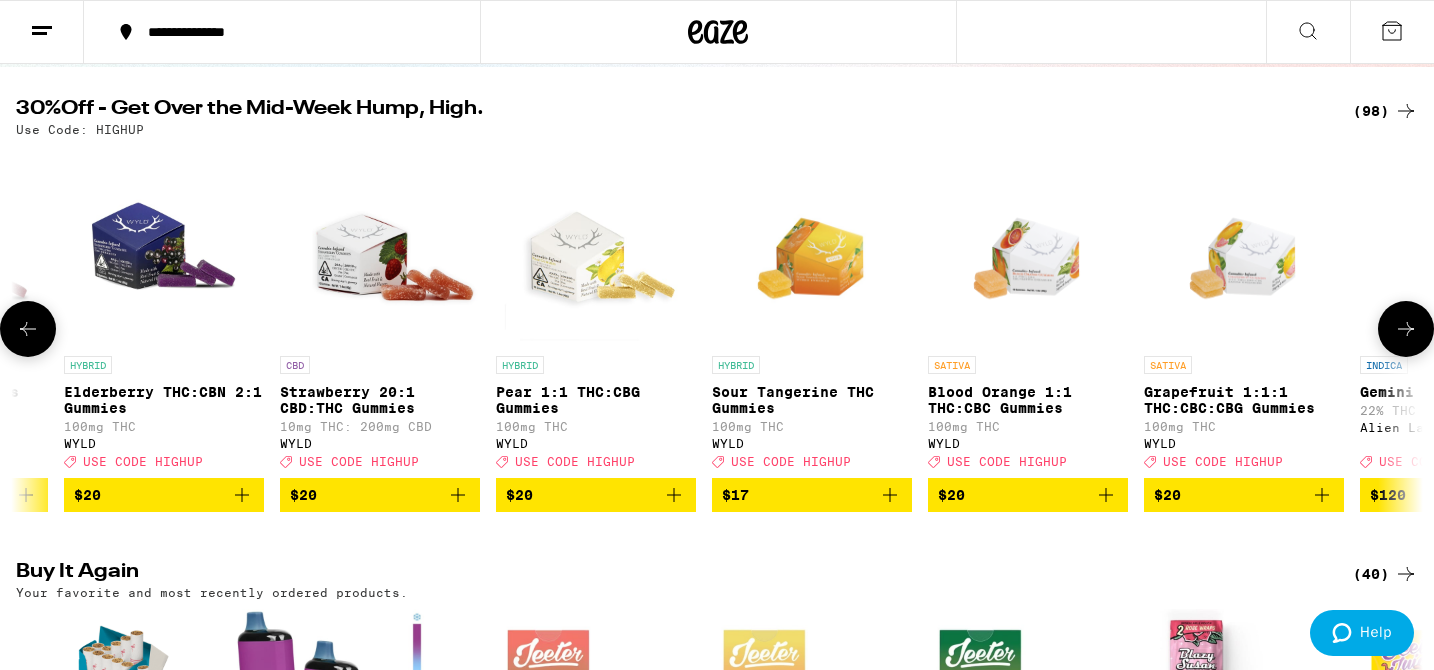click 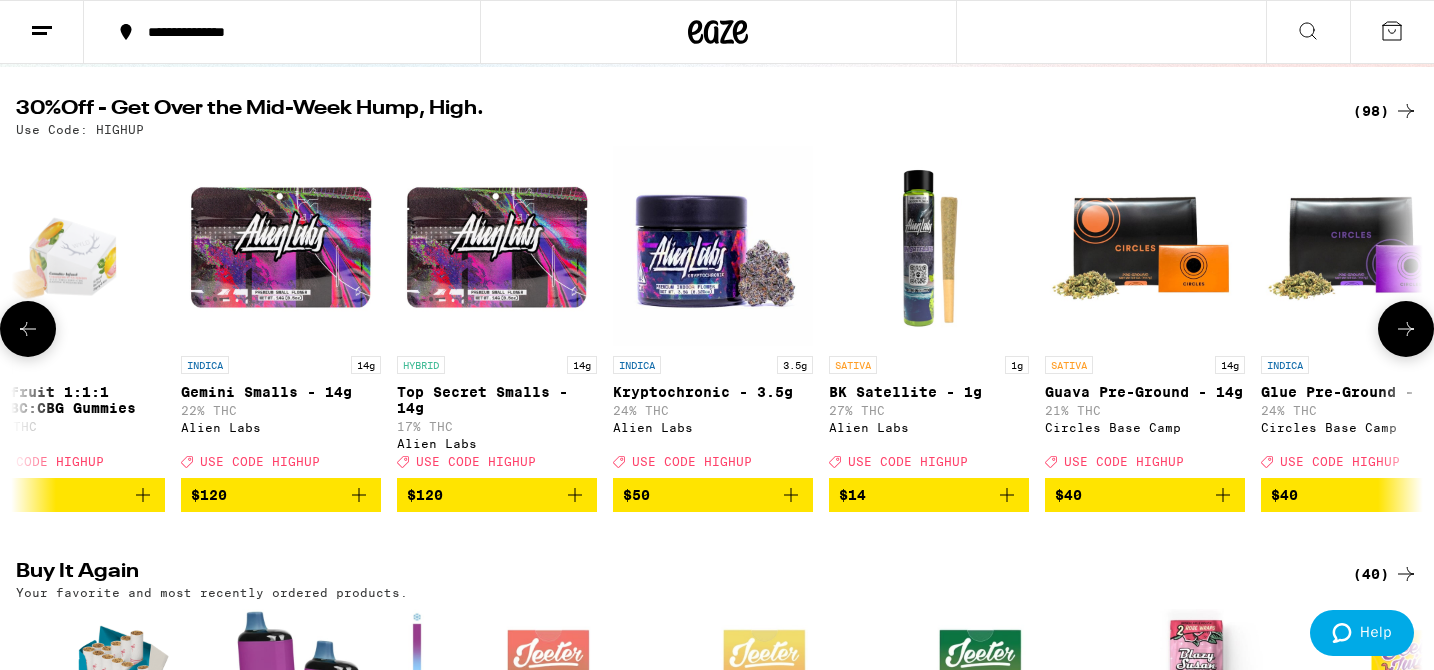 scroll, scrollTop: 0, scrollLeft: 15392, axis: horizontal 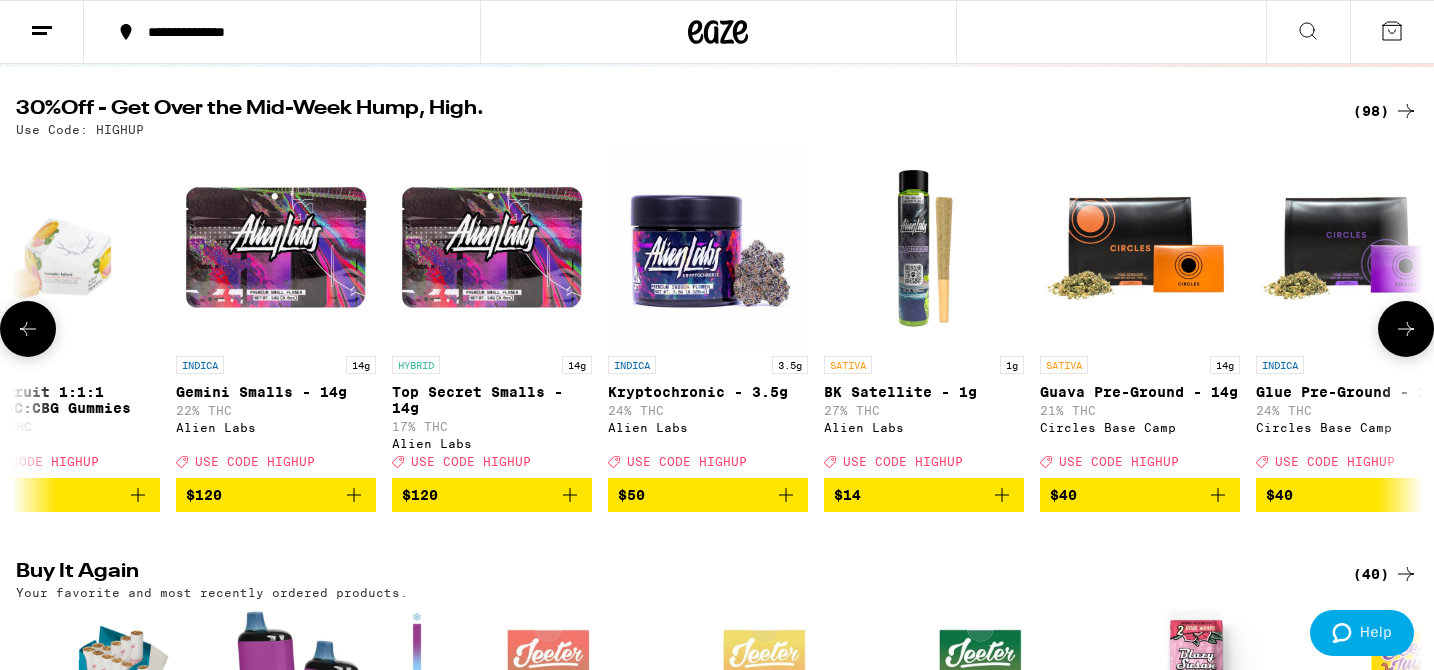 click 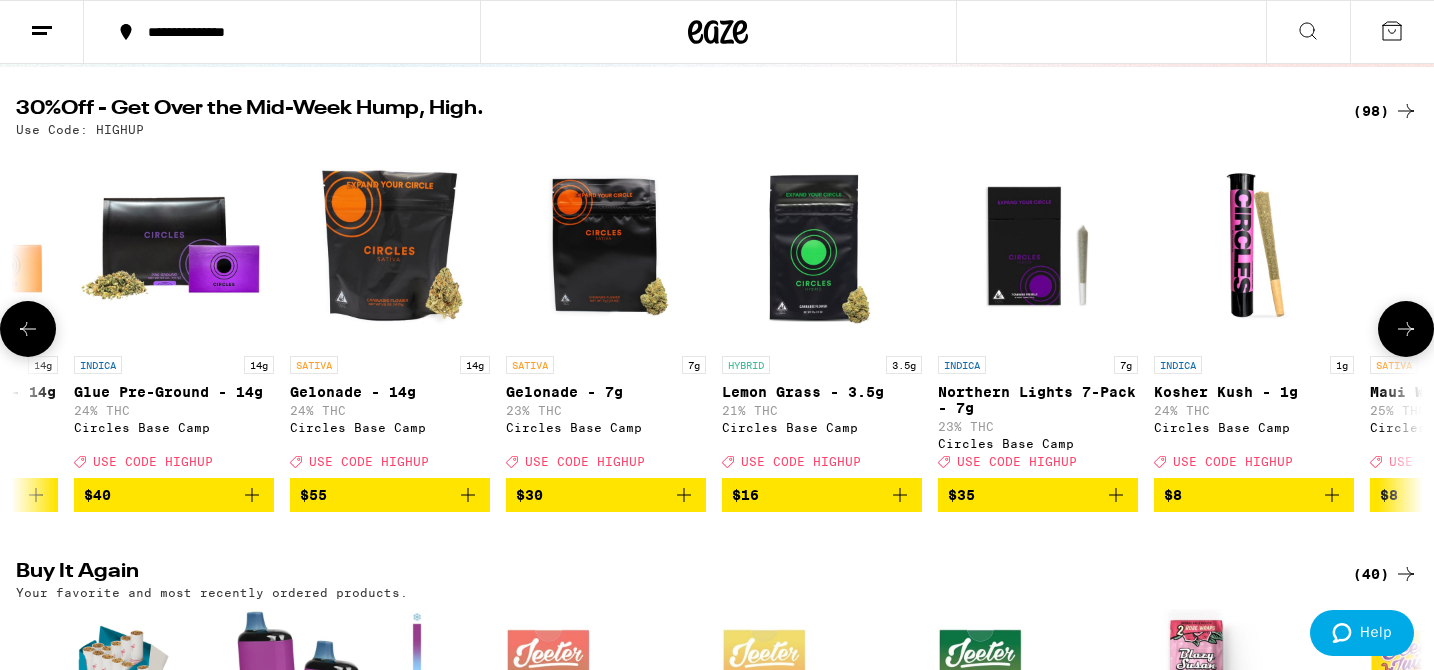 scroll, scrollTop: 0, scrollLeft: 16576, axis: horizontal 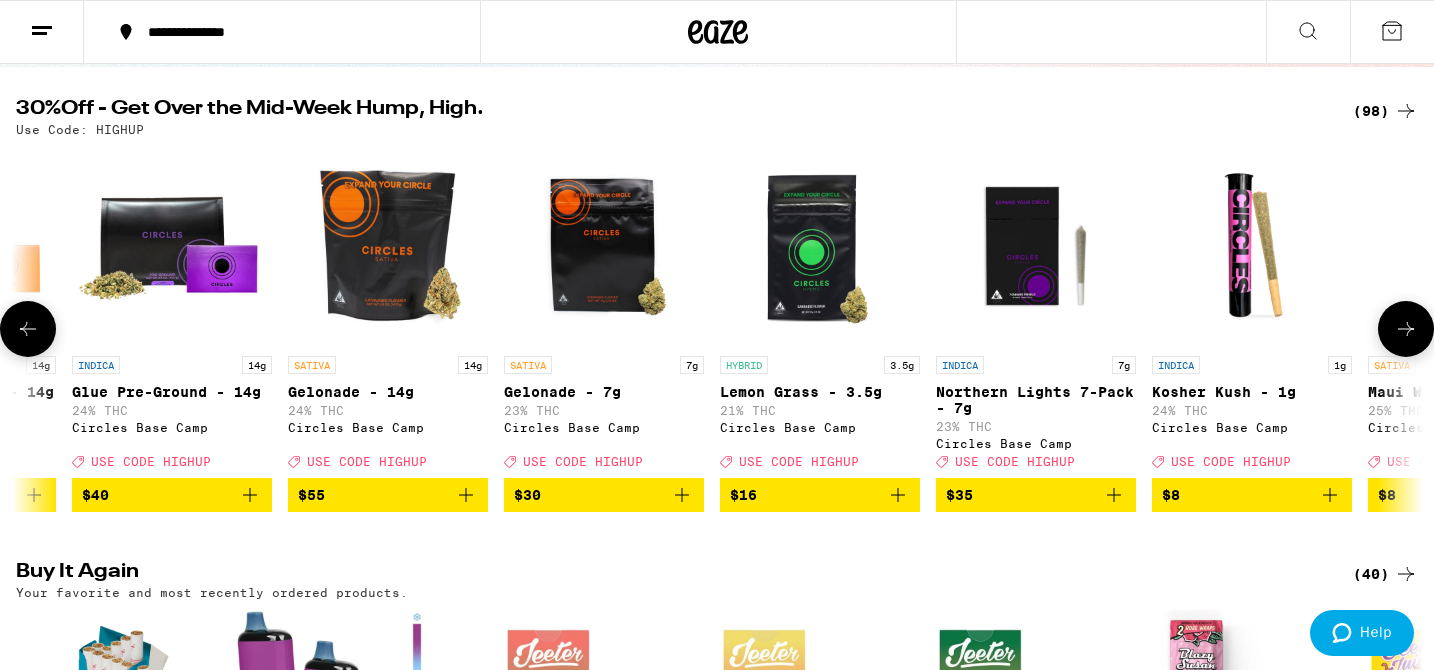 click 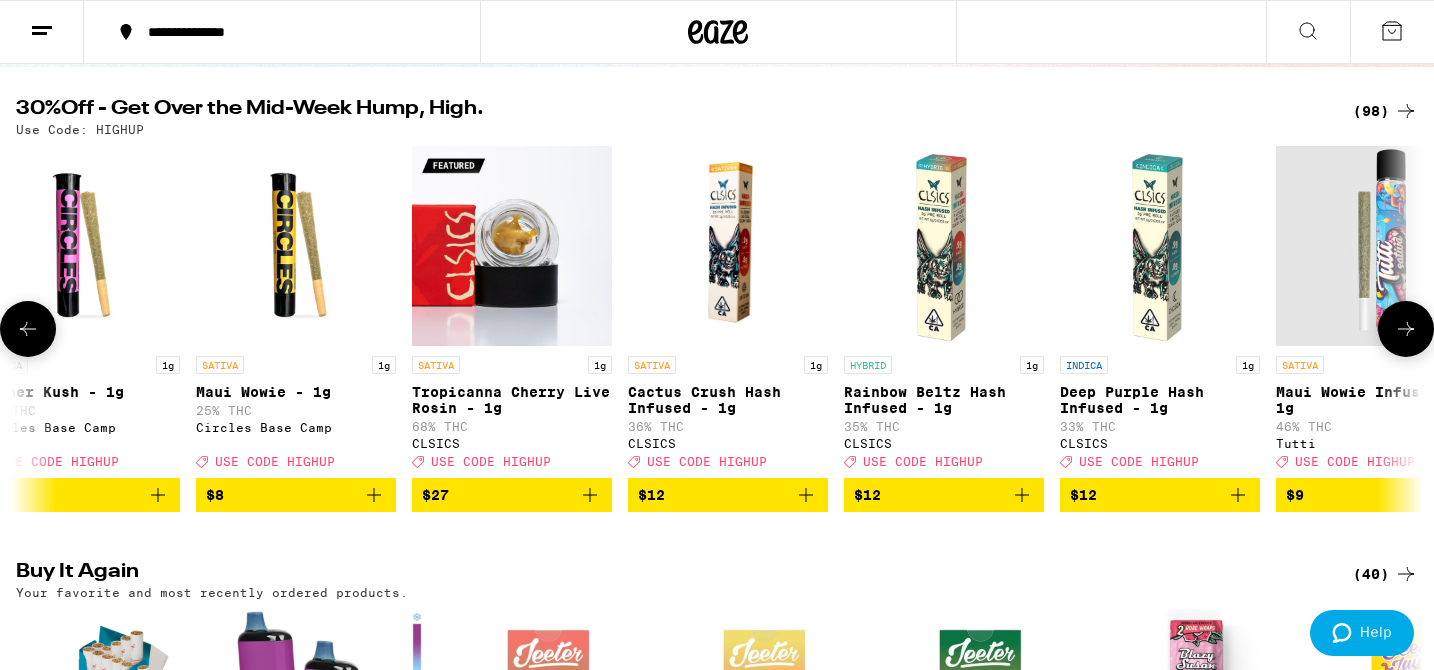 scroll, scrollTop: 0, scrollLeft: 17760, axis: horizontal 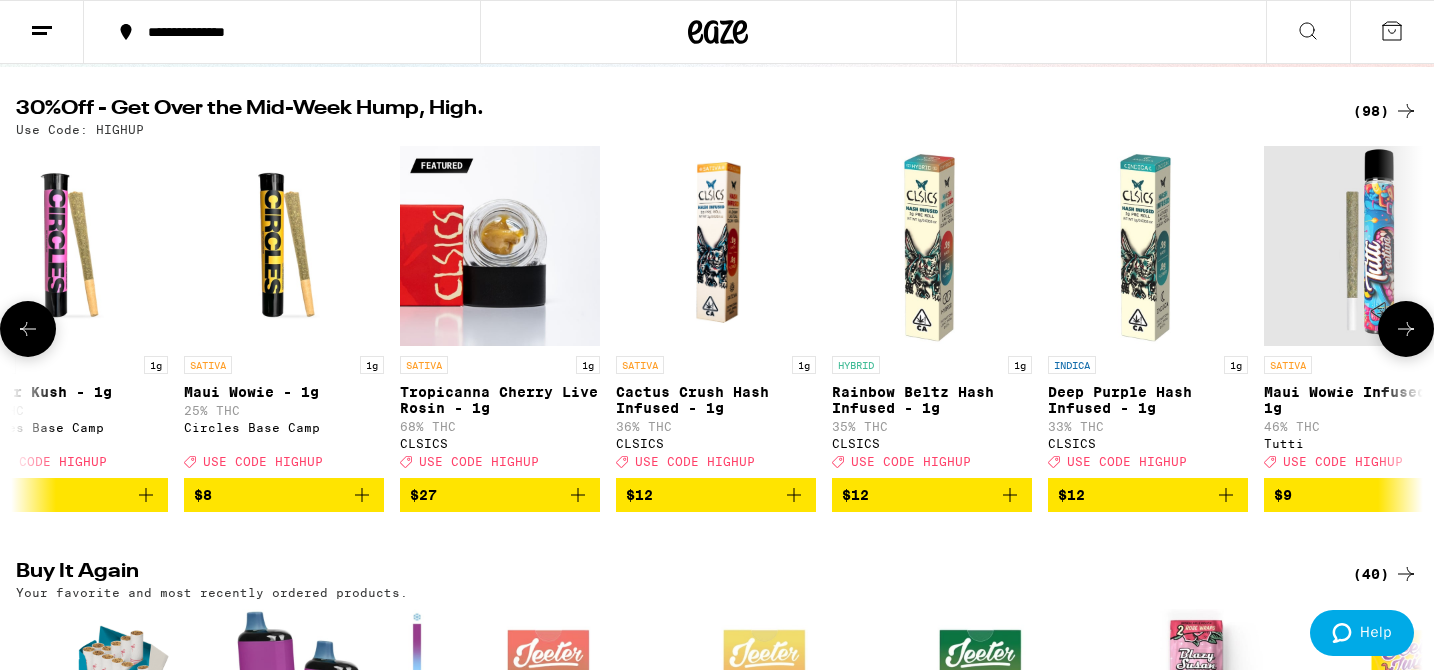 click 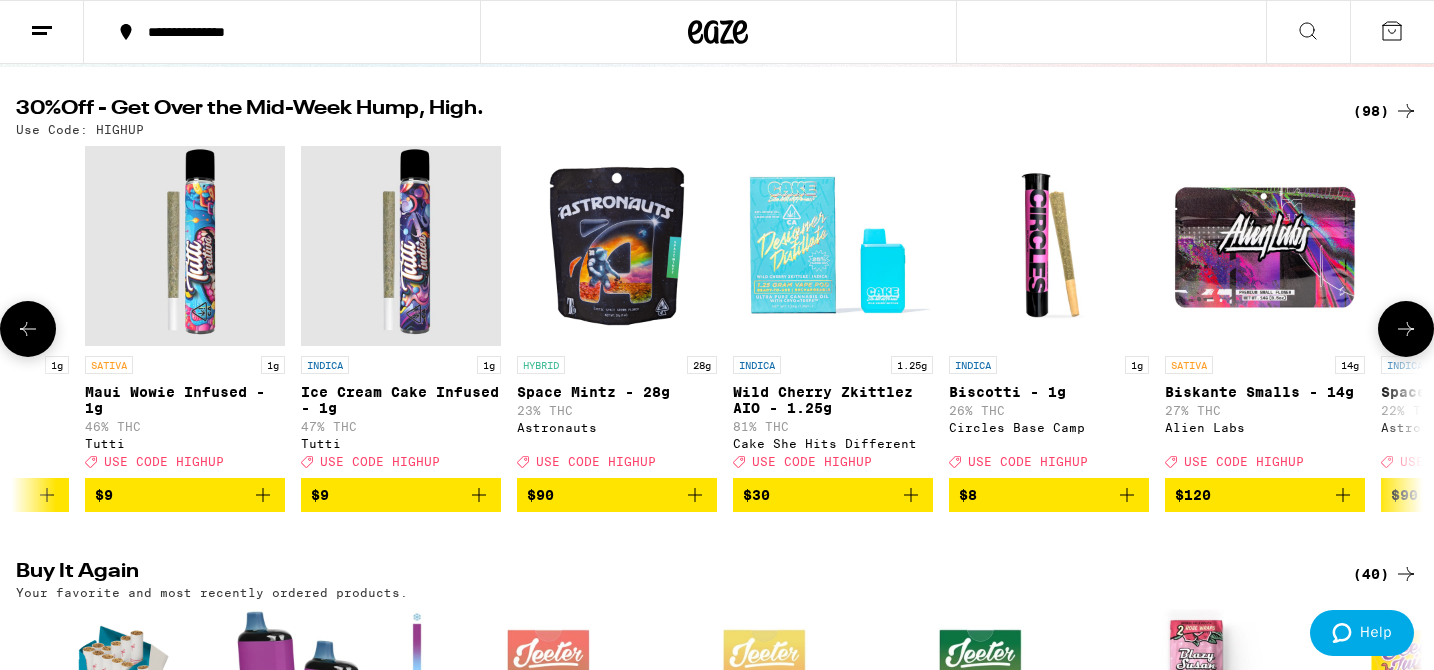 scroll, scrollTop: 0, scrollLeft: 18944, axis: horizontal 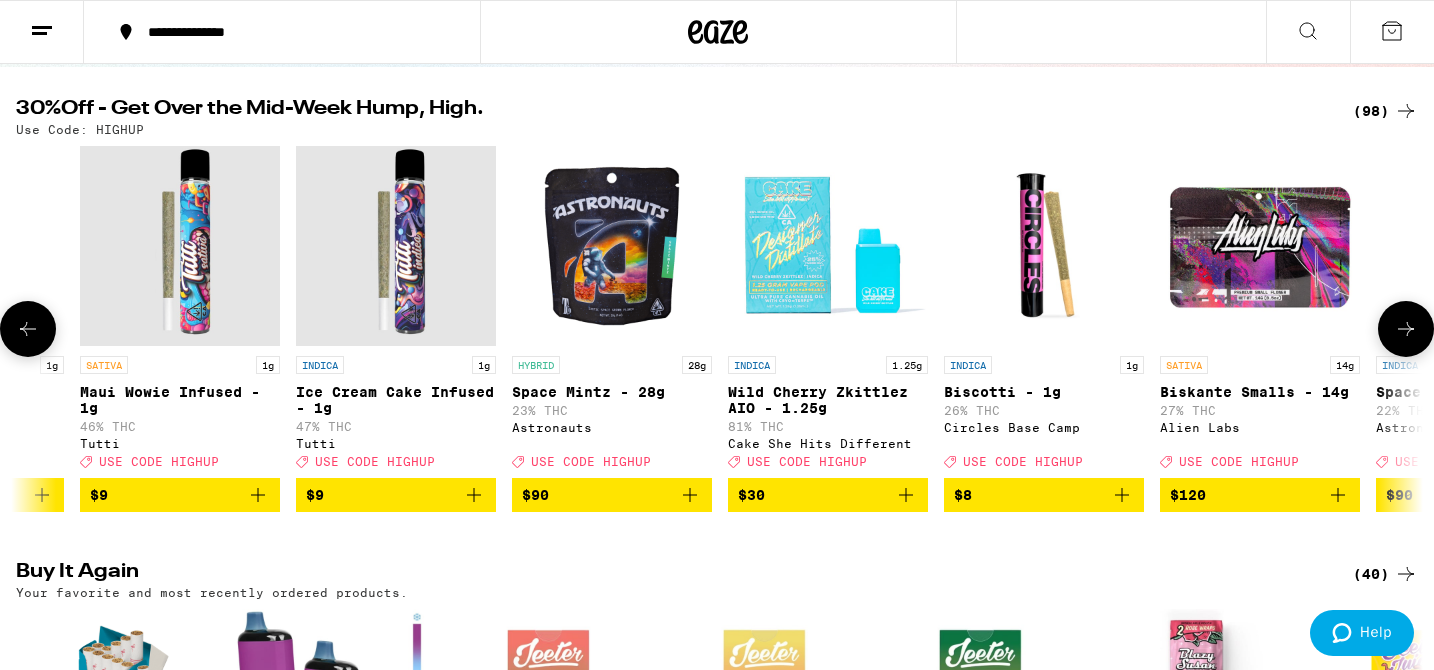 click 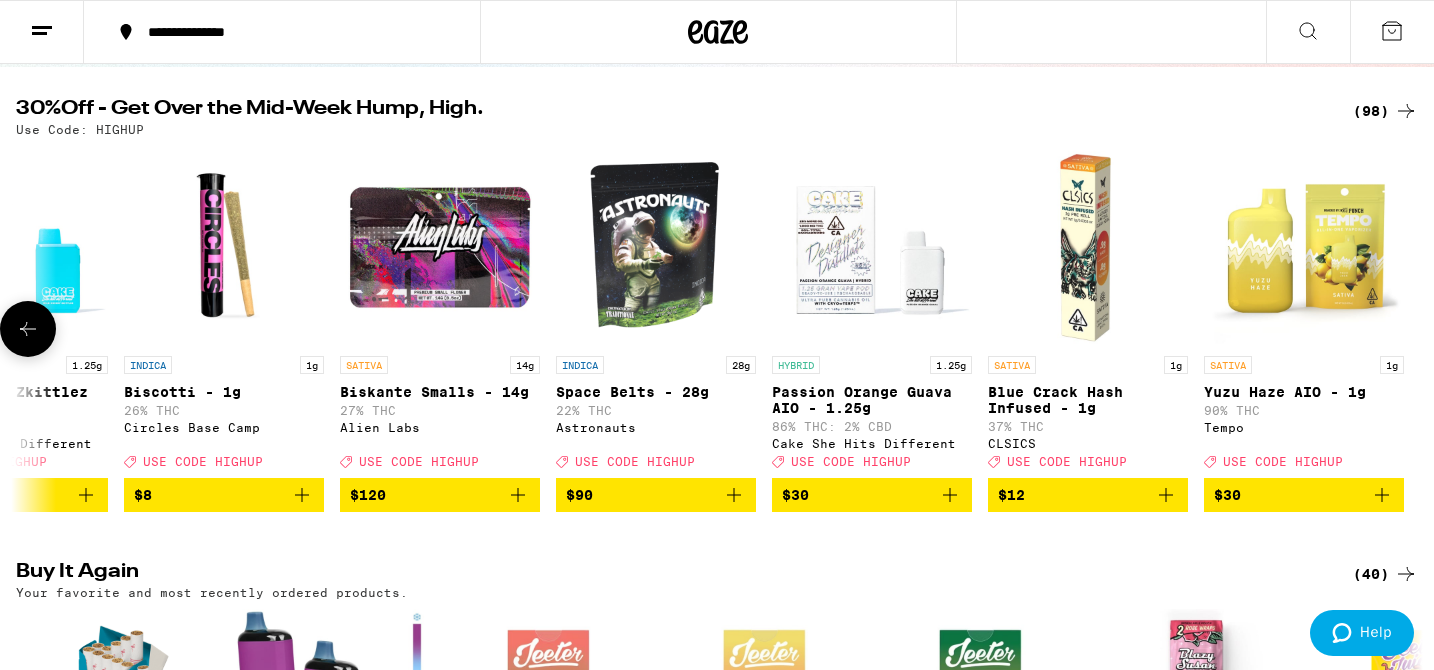 scroll, scrollTop: 0, scrollLeft: 19766, axis: horizontal 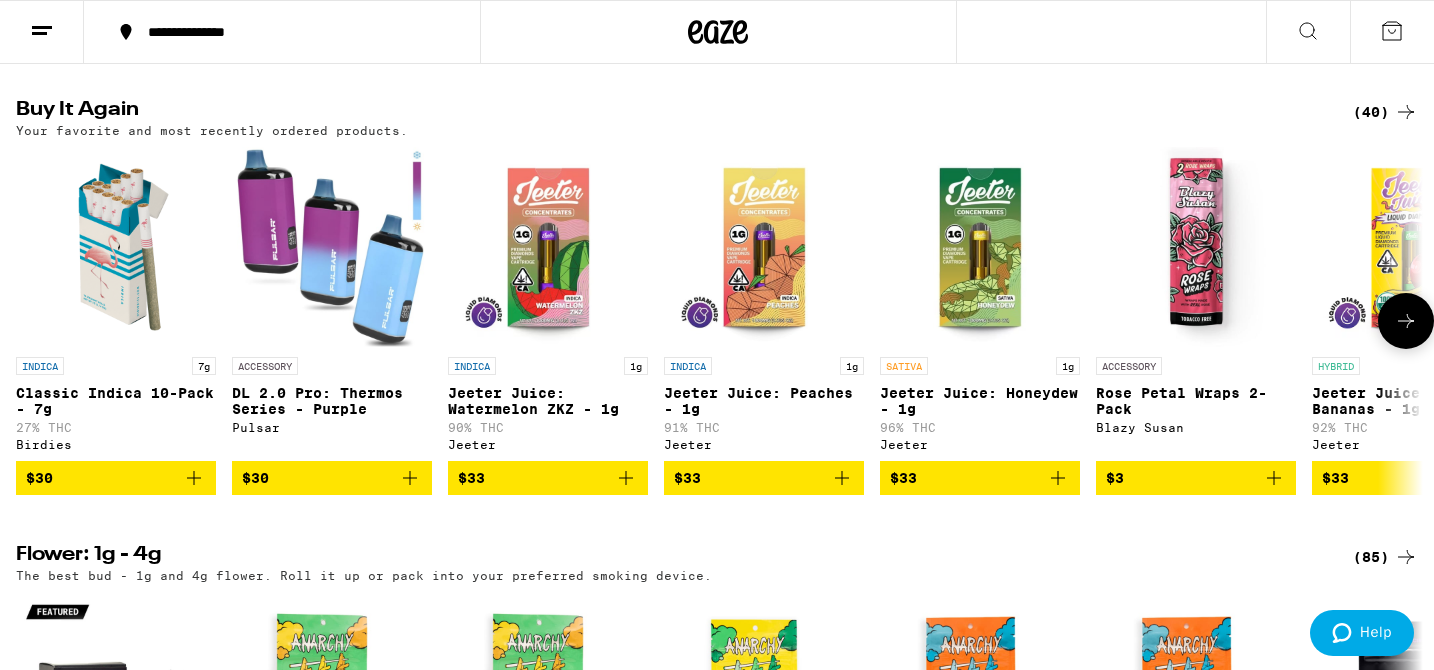 click 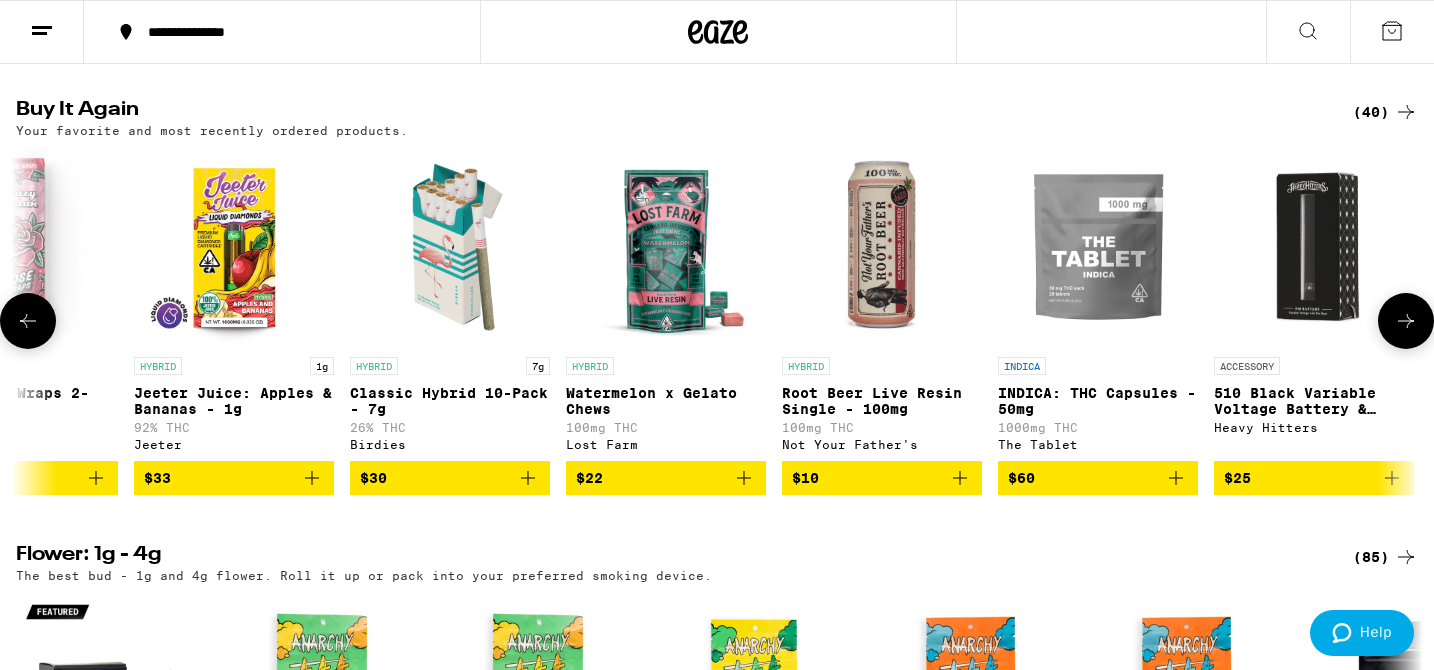 scroll, scrollTop: 0, scrollLeft: 1184, axis: horizontal 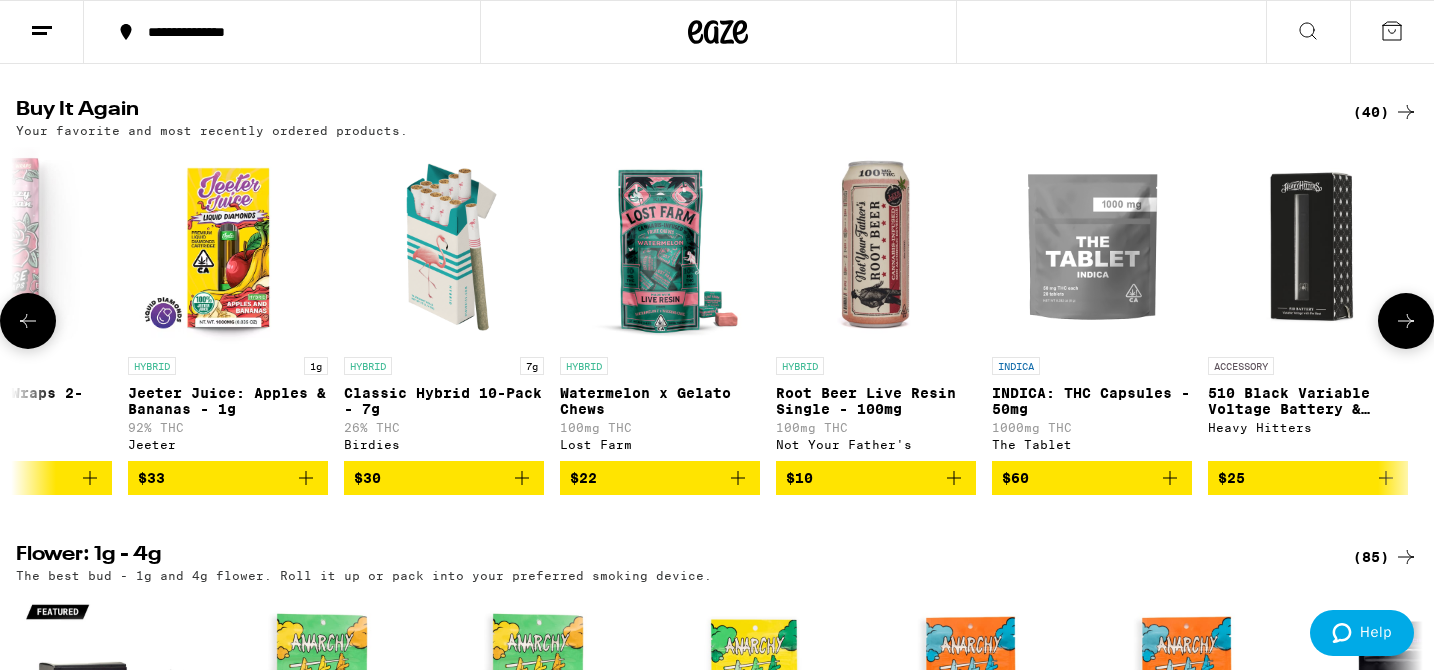 click at bounding box center (28, 321) 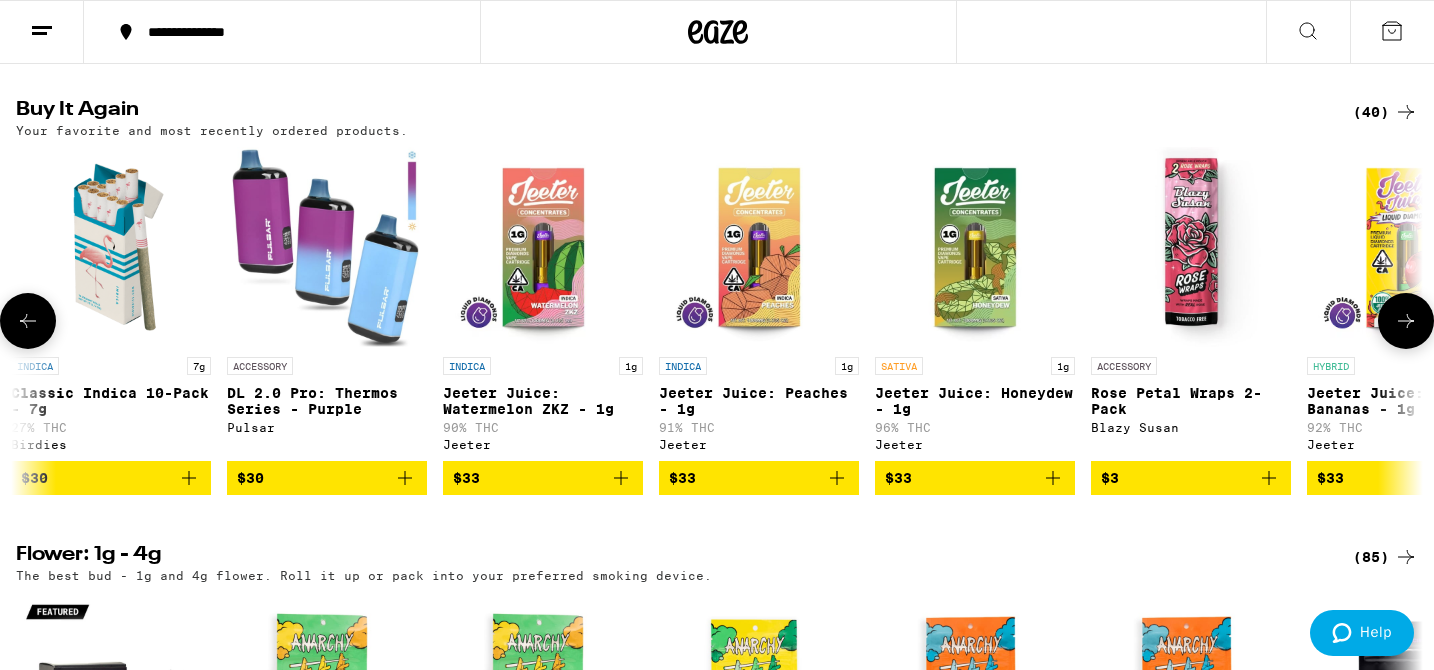 scroll, scrollTop: 0, scrollLeft: 0, axis: both 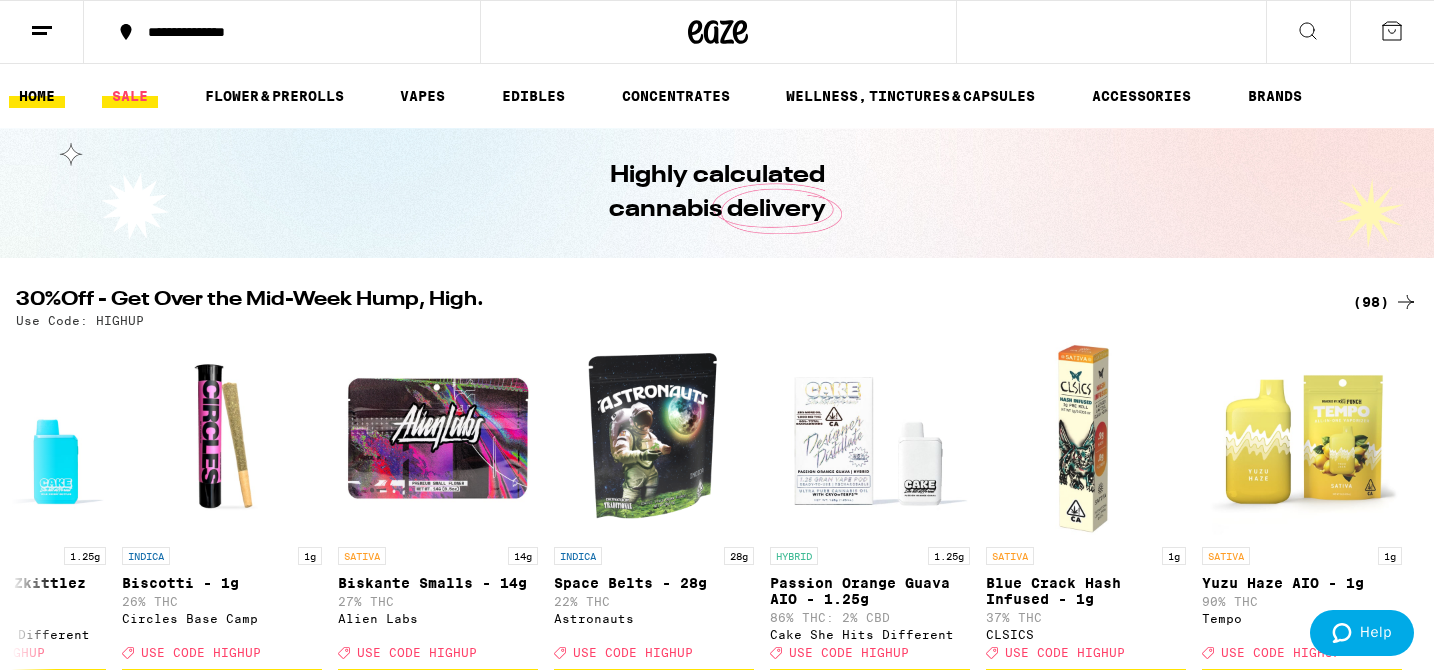 click on "SALE" at bounding box center (130, 96) 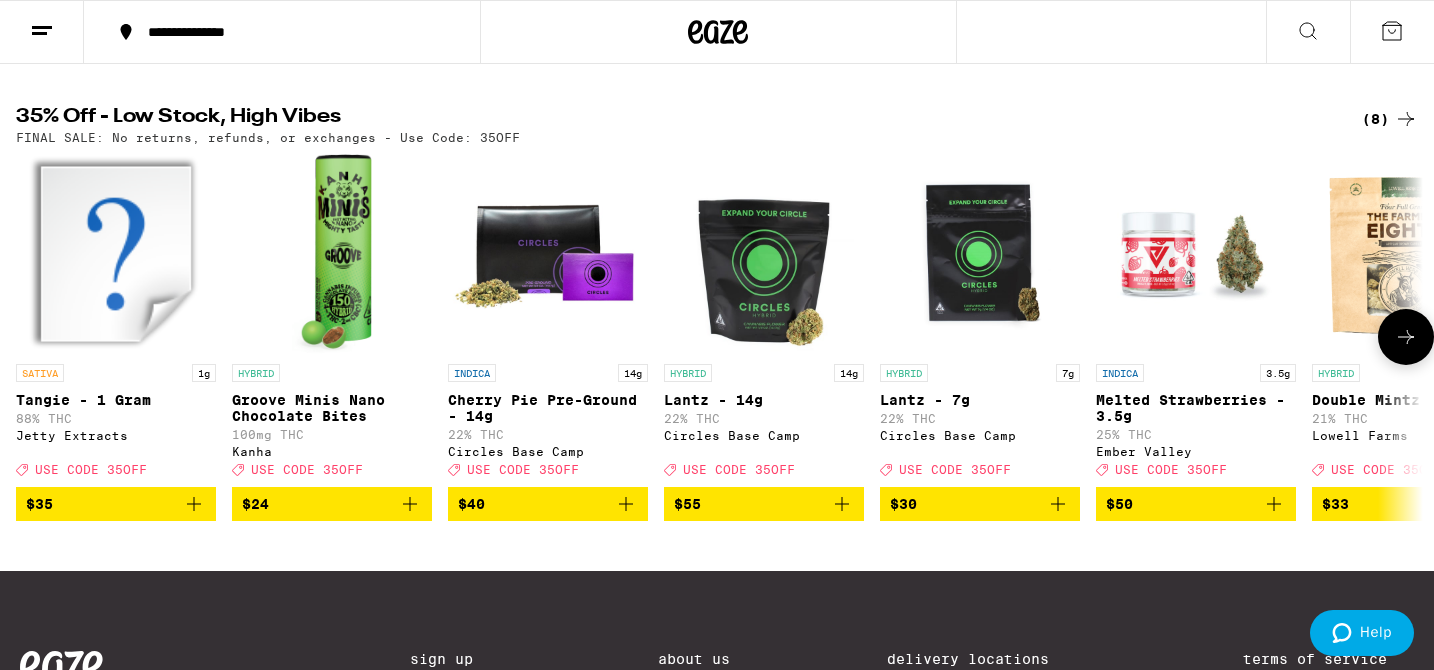 scroll, scrollTop: 638, scrollLeft: 0, axis: vertical 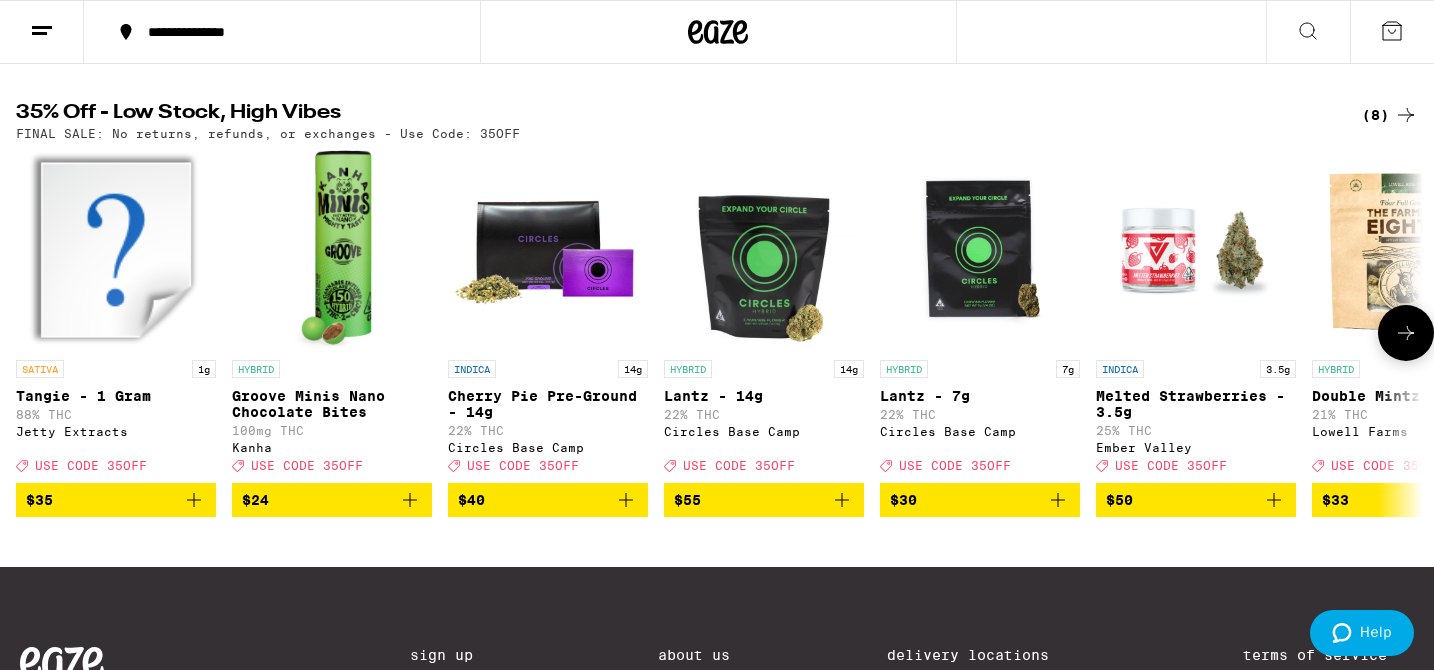 click 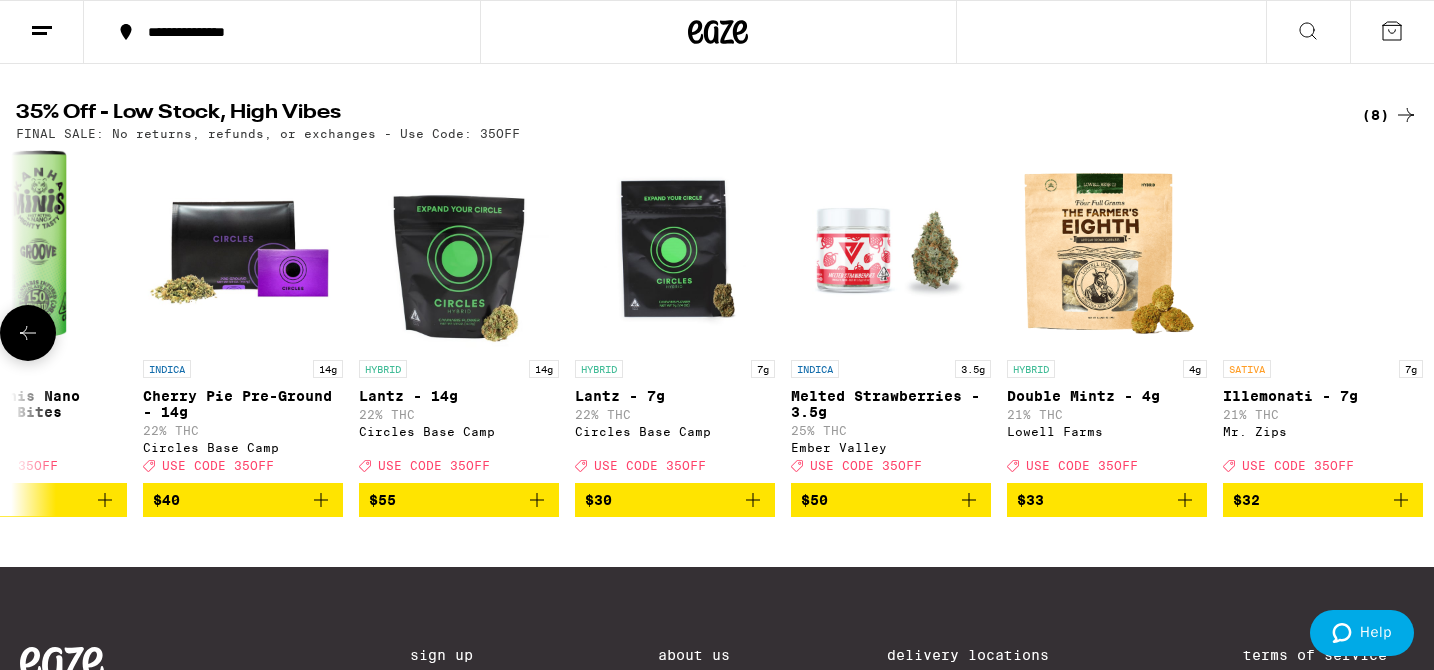scroll, scrollTop: 0, scrollLeft: 326, axis: horizontal 